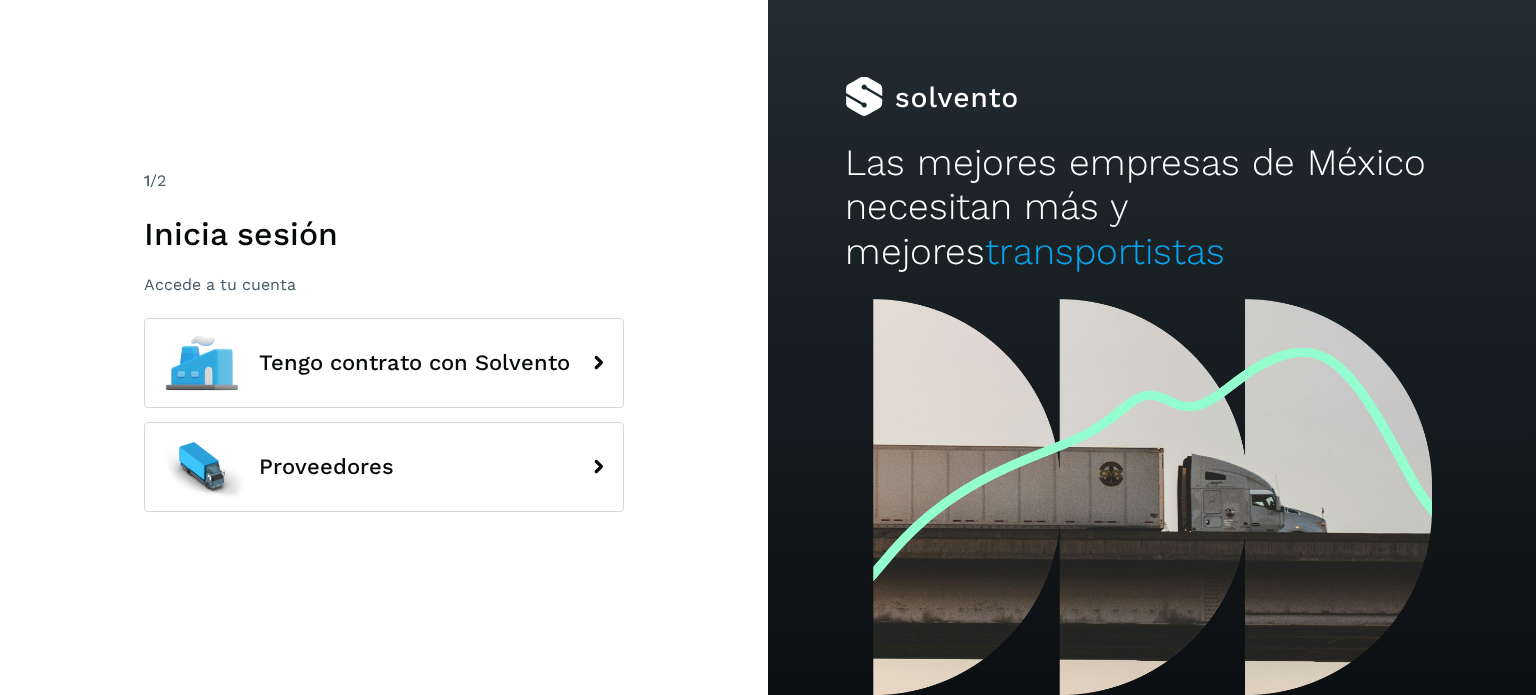 scroll, scrollTop: 0, scrollLeft: 0, axis: both 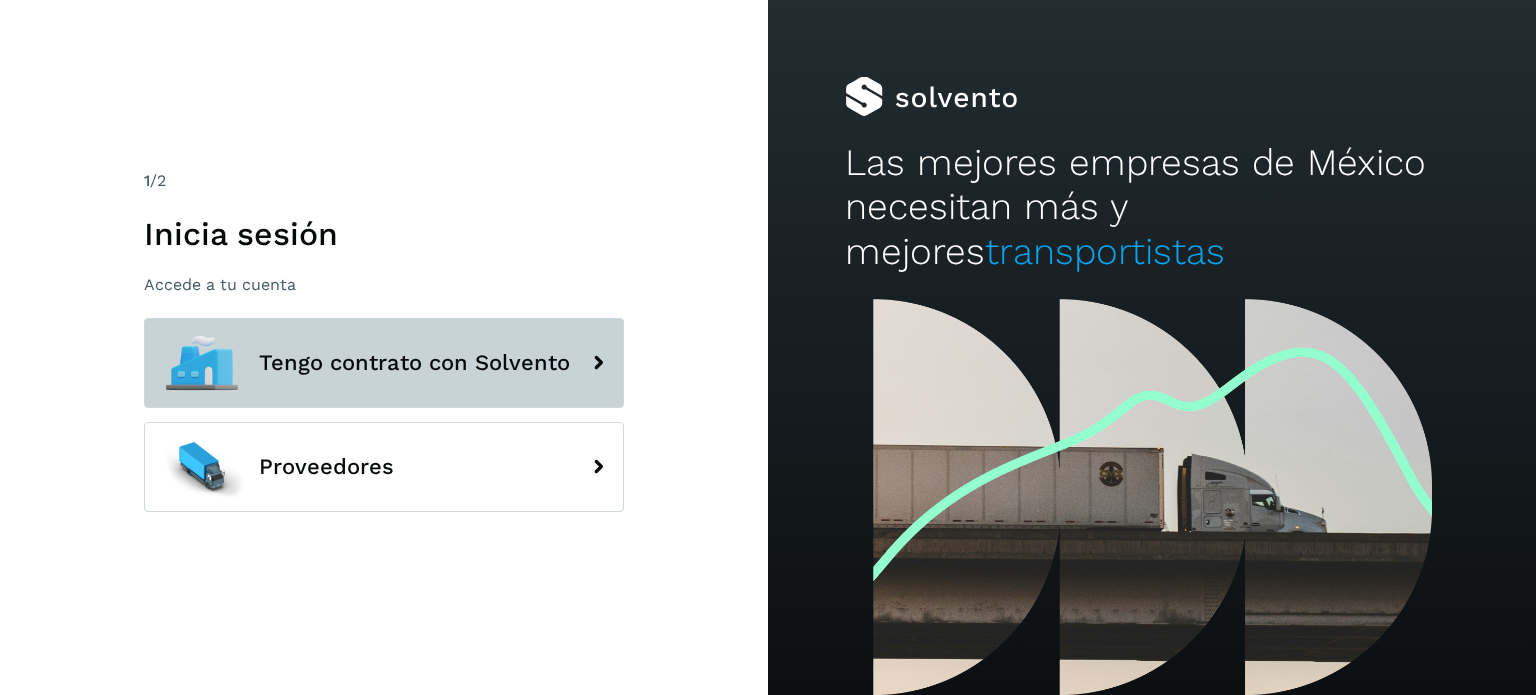 click on "Tengo contrato con Solvento" at bounding box center (384, 363) 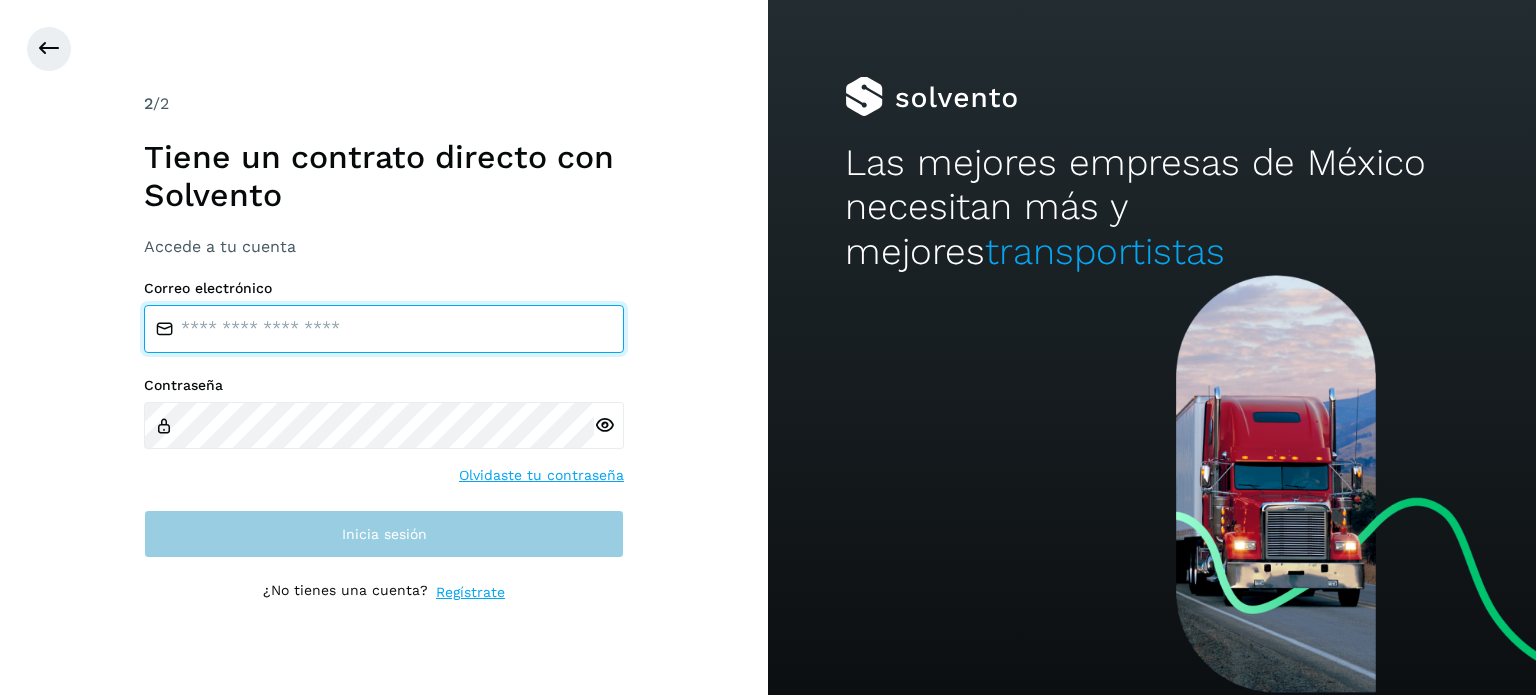 type on "**********" 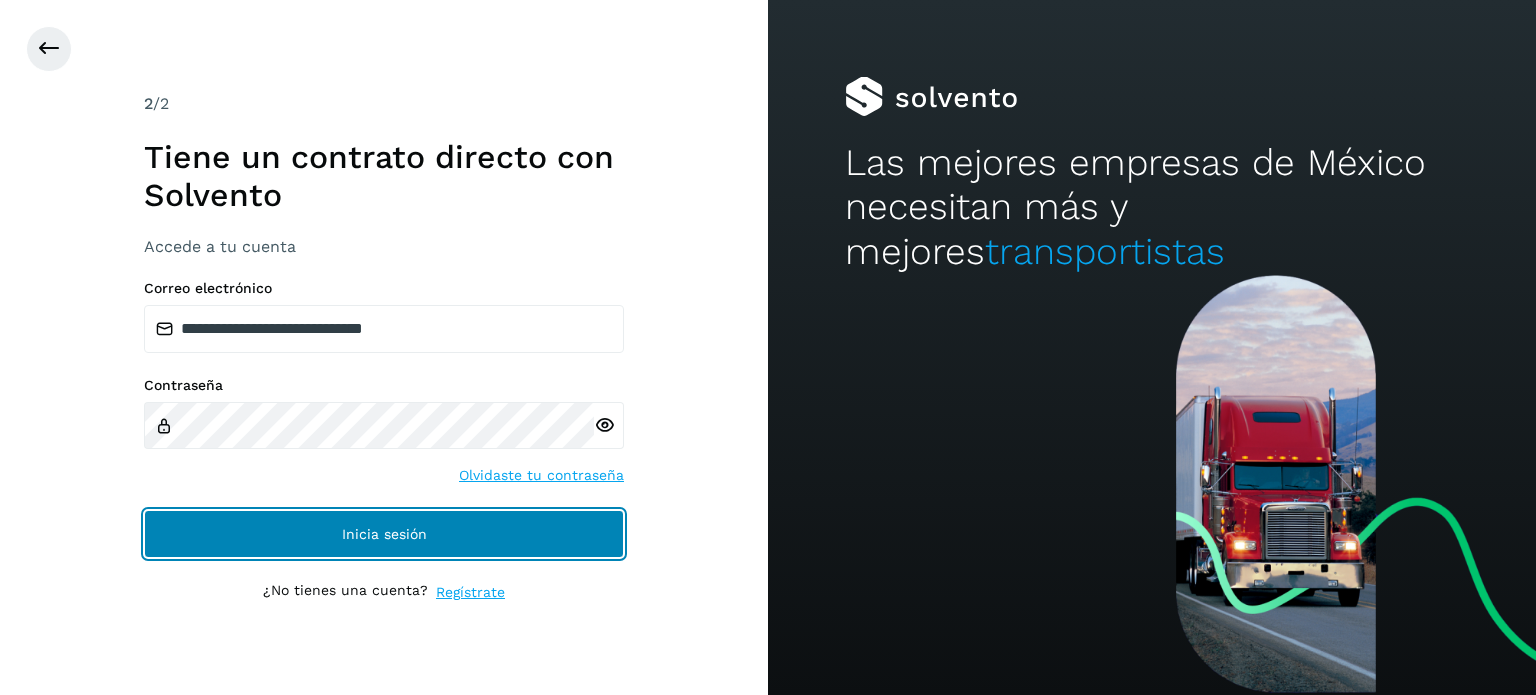 click on "Inicia sesión" at bounding box center (384, 534) 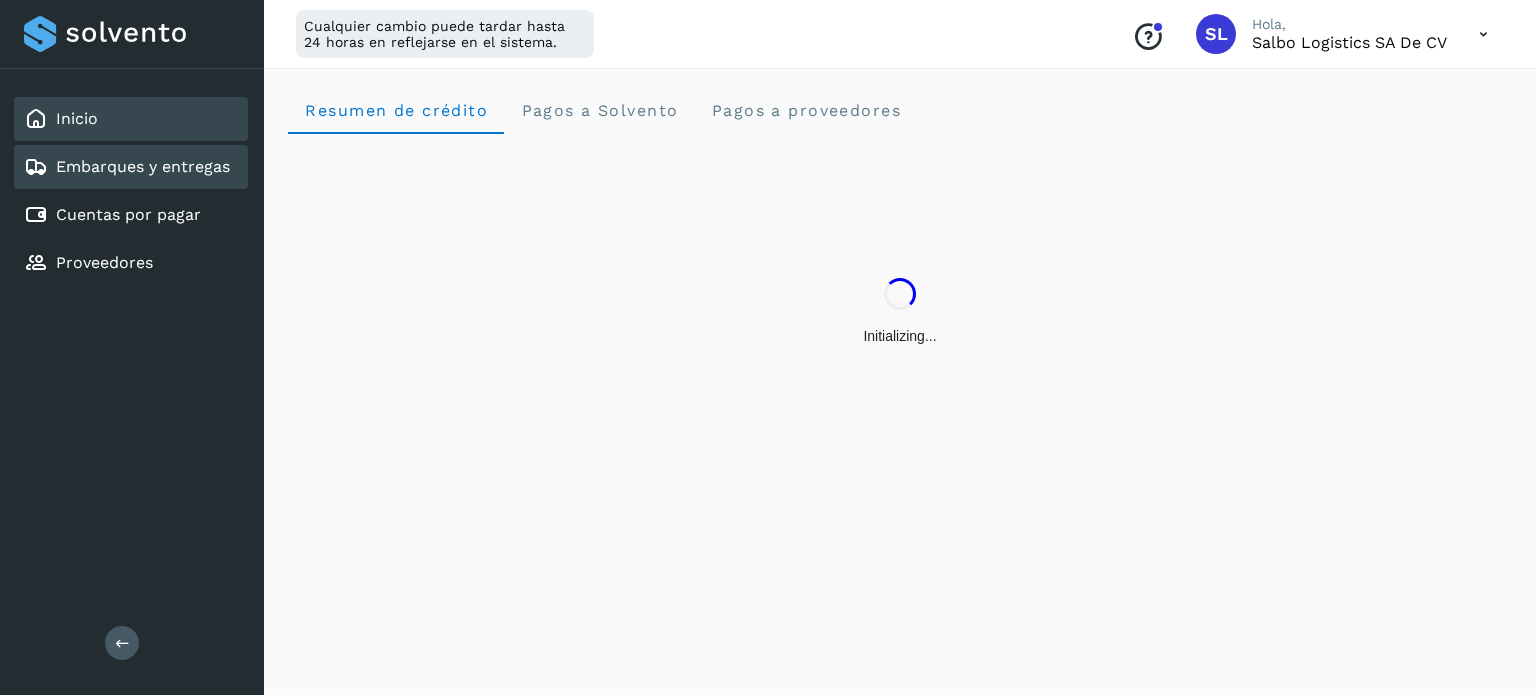 click on "Embarques y entregas" at bounding box center (143, 166) 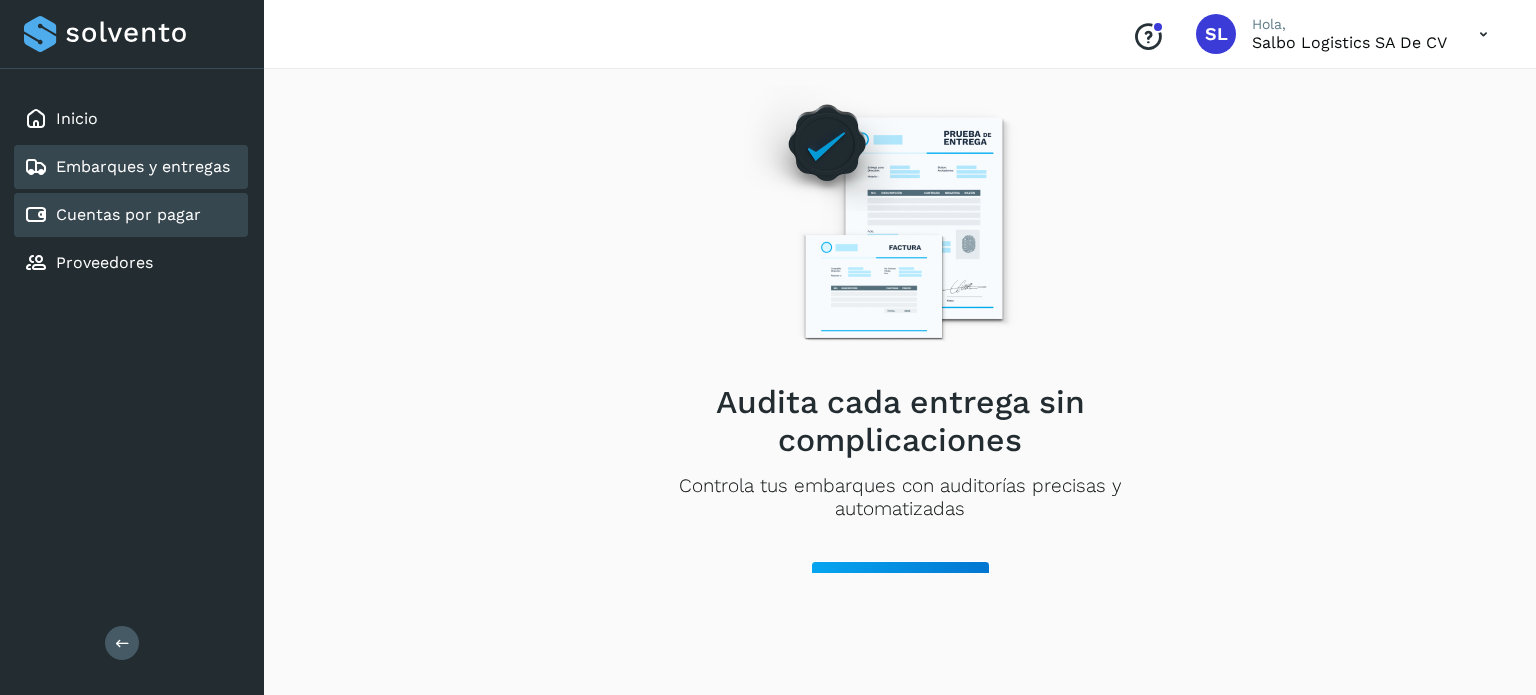 click on "Cuentas por pagar" at bounding box center [128, 214] 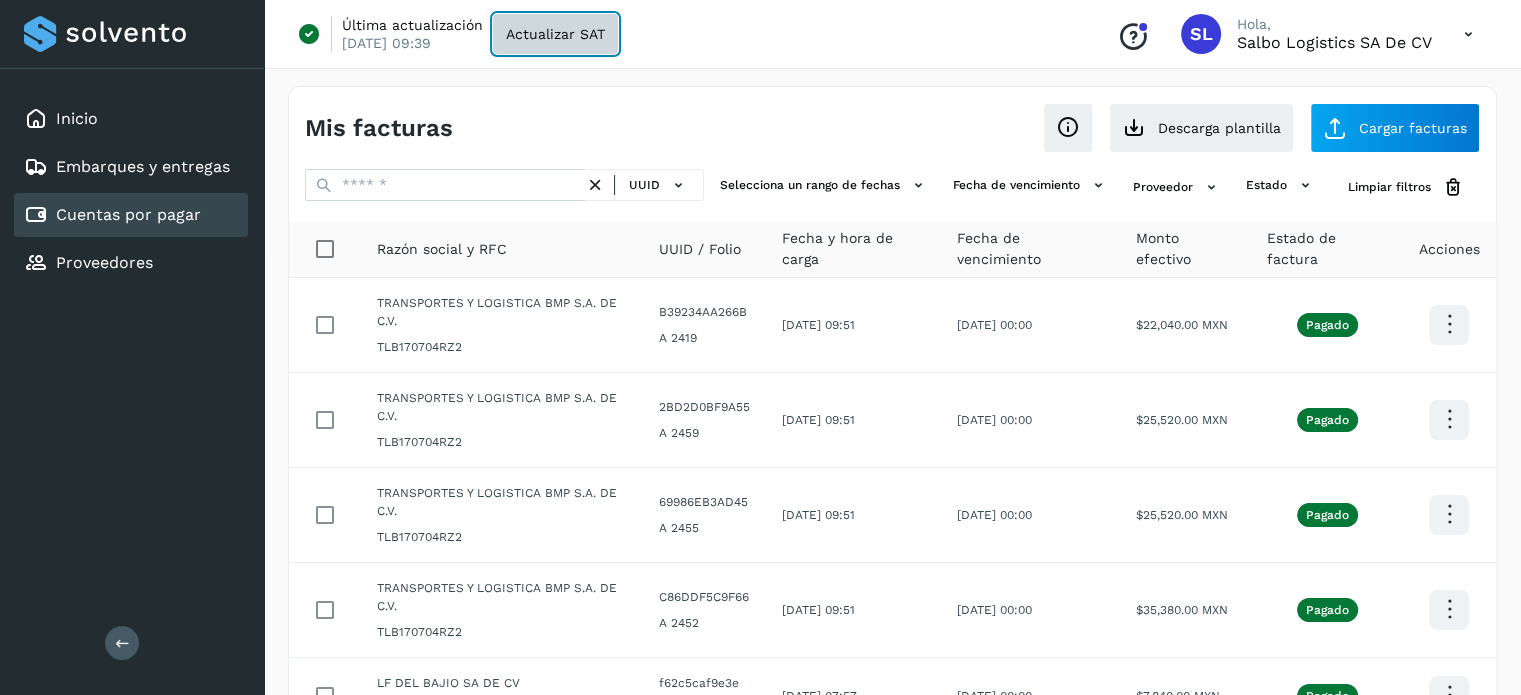 click on "Actualizar SAT" 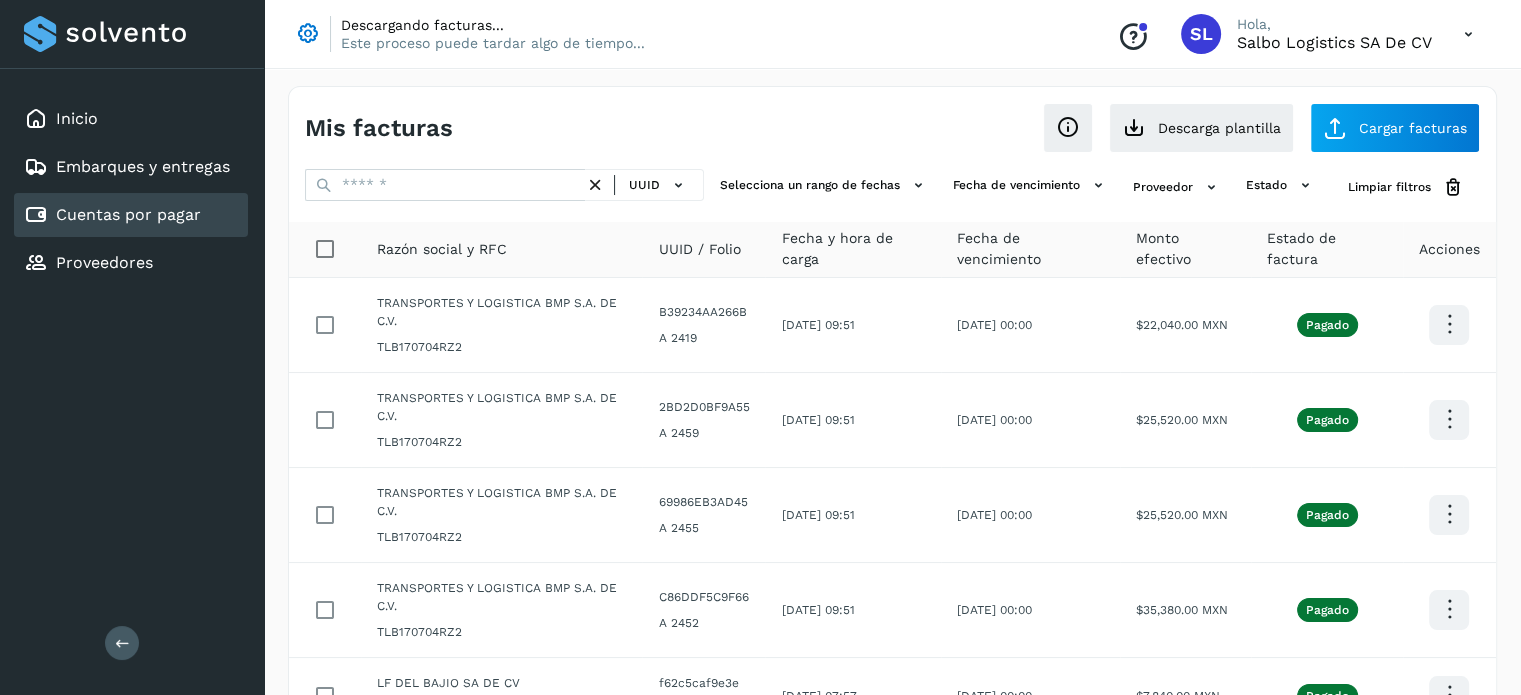 click on "Inicio Embarques y entregas Cuentas por pagar Proveedores Salir" at bounding box center [132, 347] 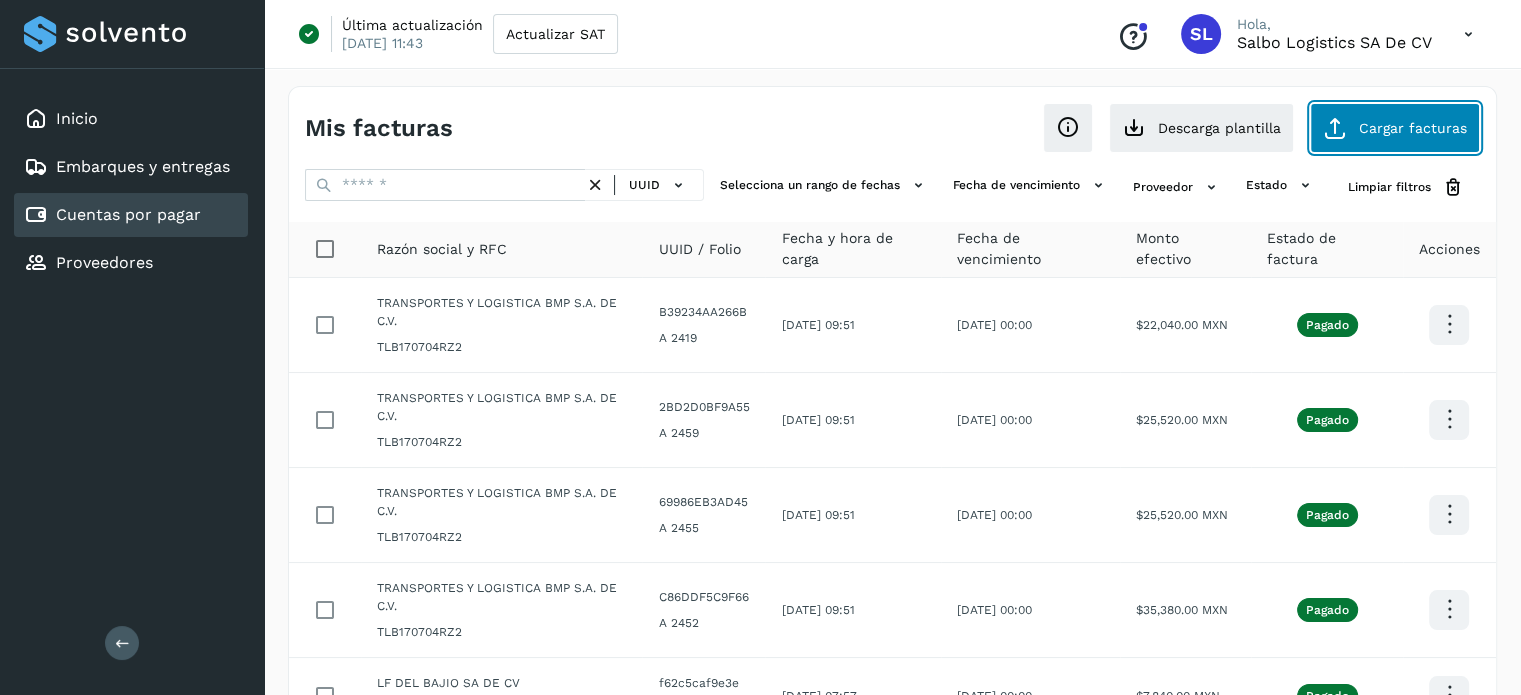 click on "Cargar facturas" 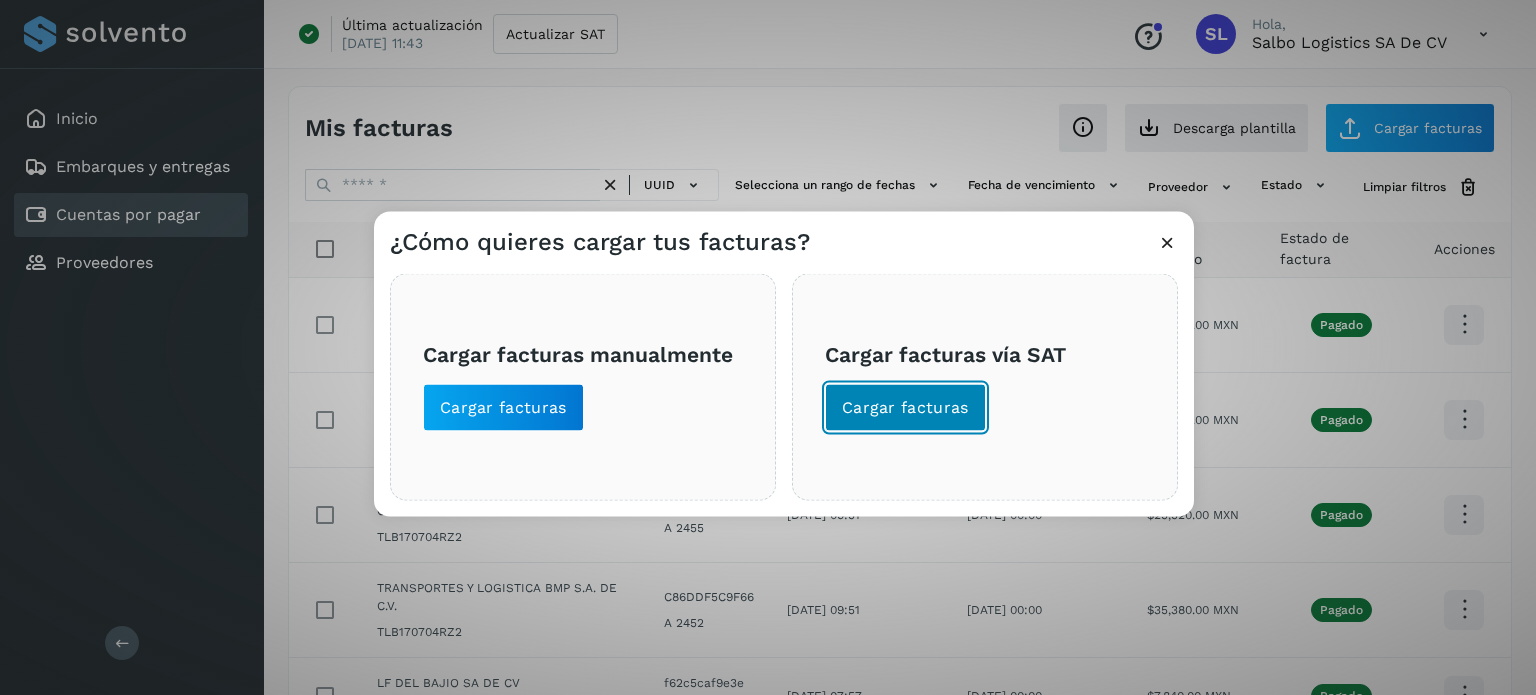 click on "Cargar facturas" 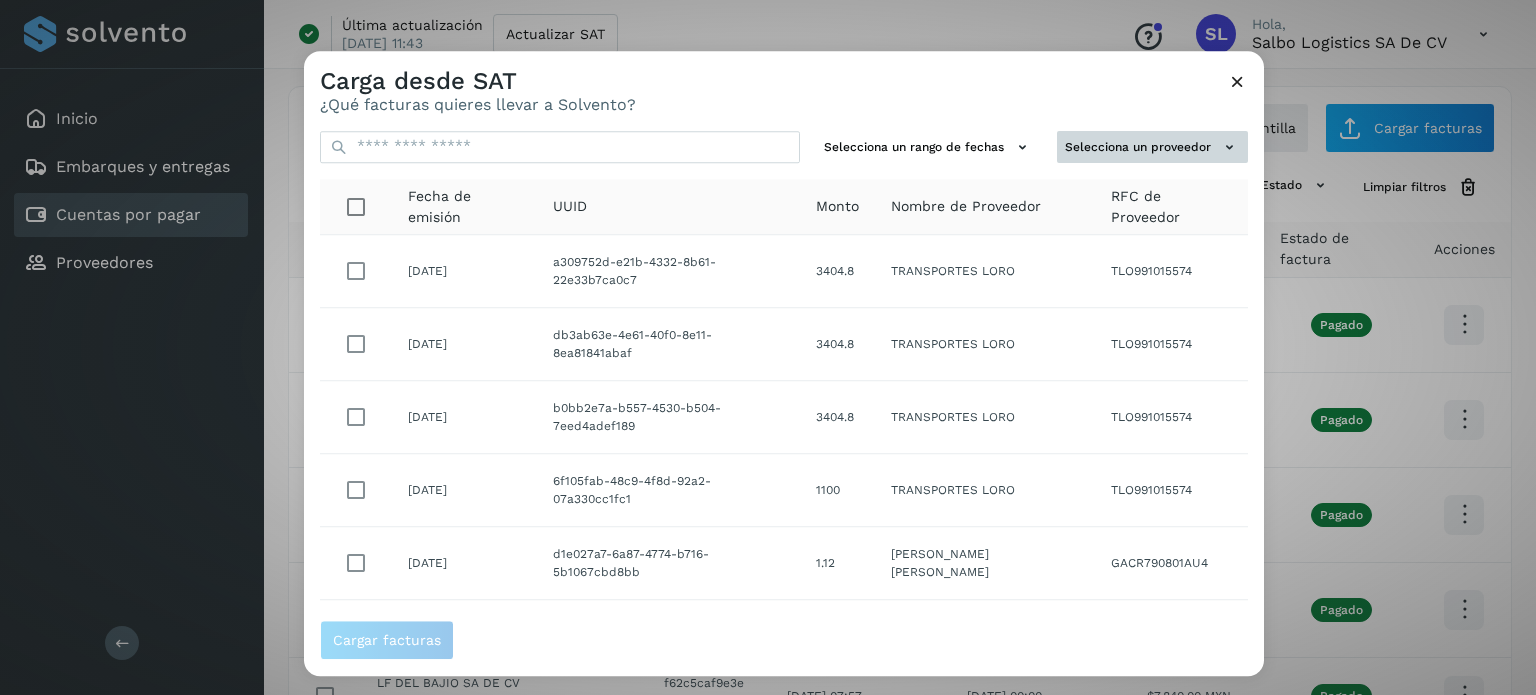 click on "Selecciona un proveedor" at bounding box center [1152, 147] 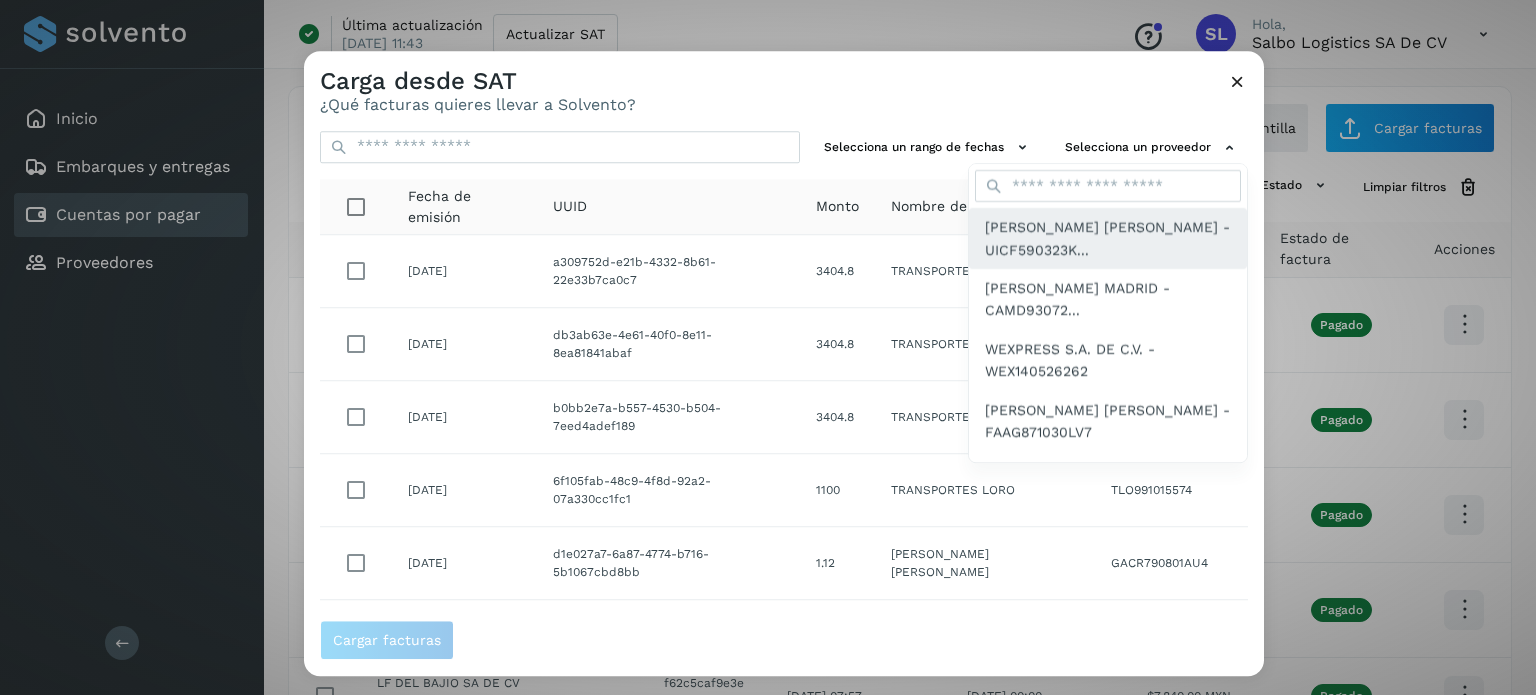 click on "[PERSON_NAME] [PERSON_NAME] - UICF590323K..." at bounding box center (1108, 239) 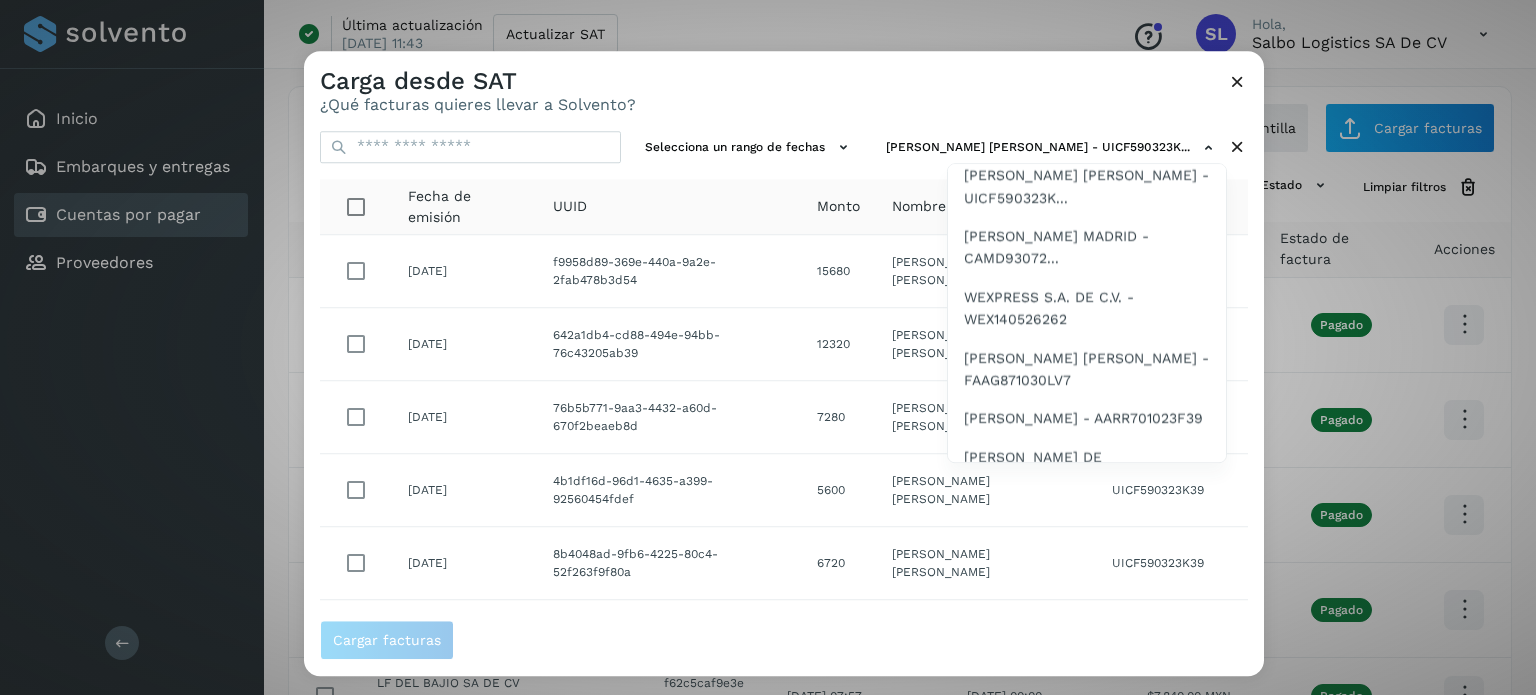 scroll, scrollTop: 400, scrollLeft: 0, axis: vertical 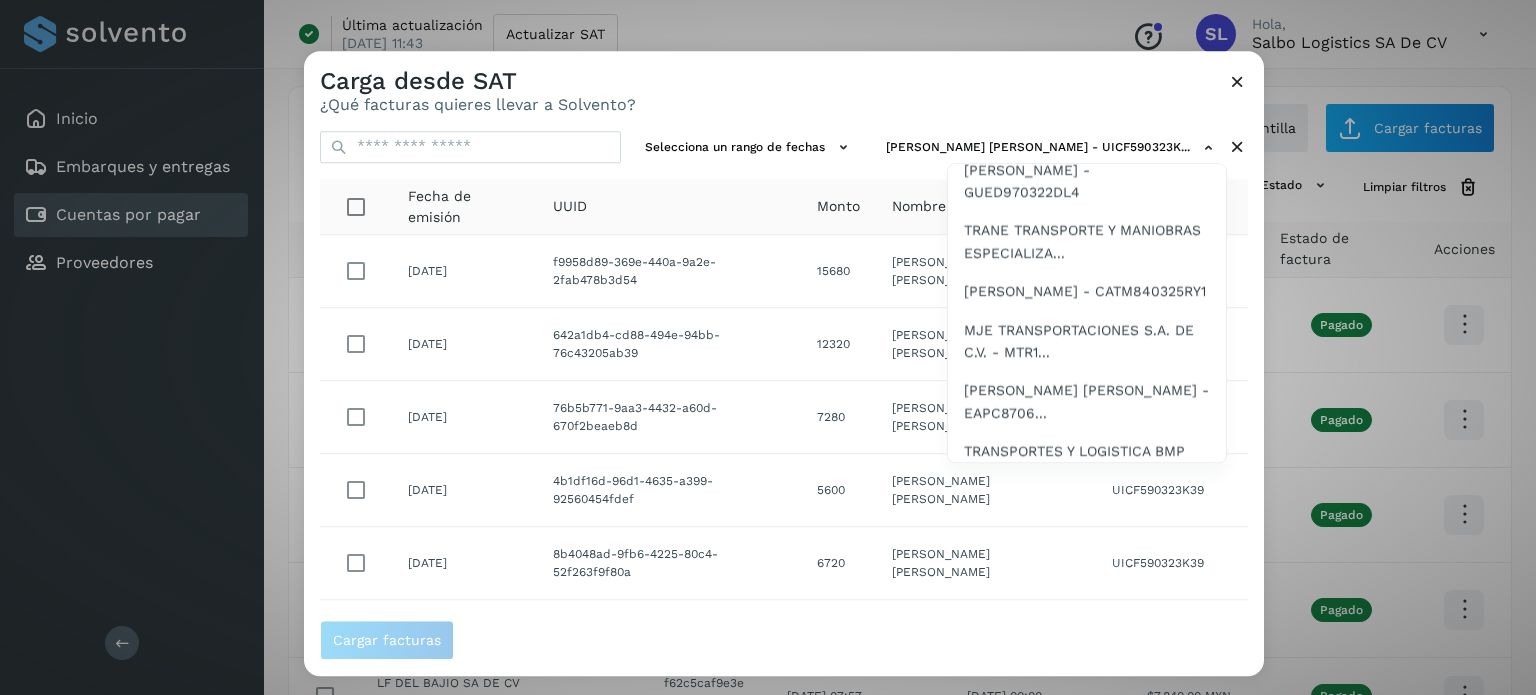 click at bounding box center (1072, 398) 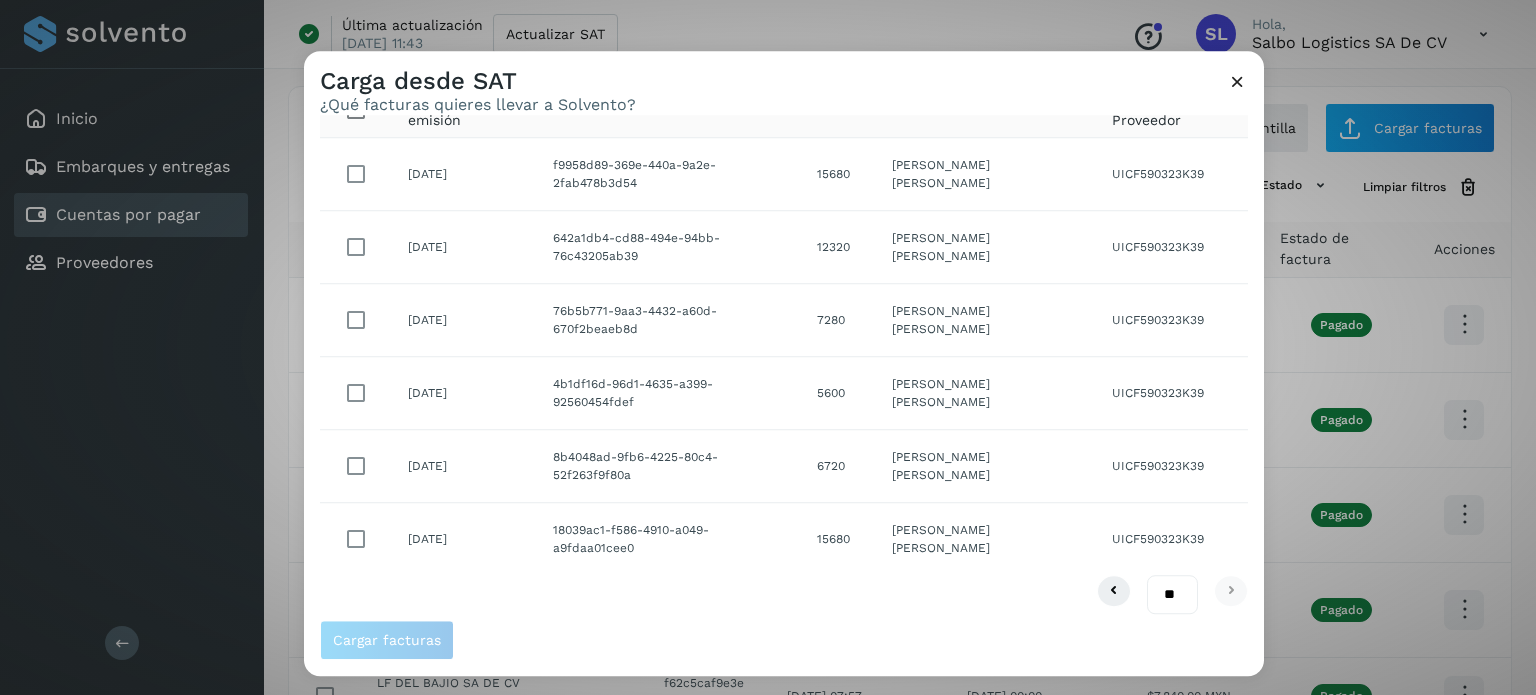 scroll, scrollTop: 104, scrollLeft: 0, axis: vertical 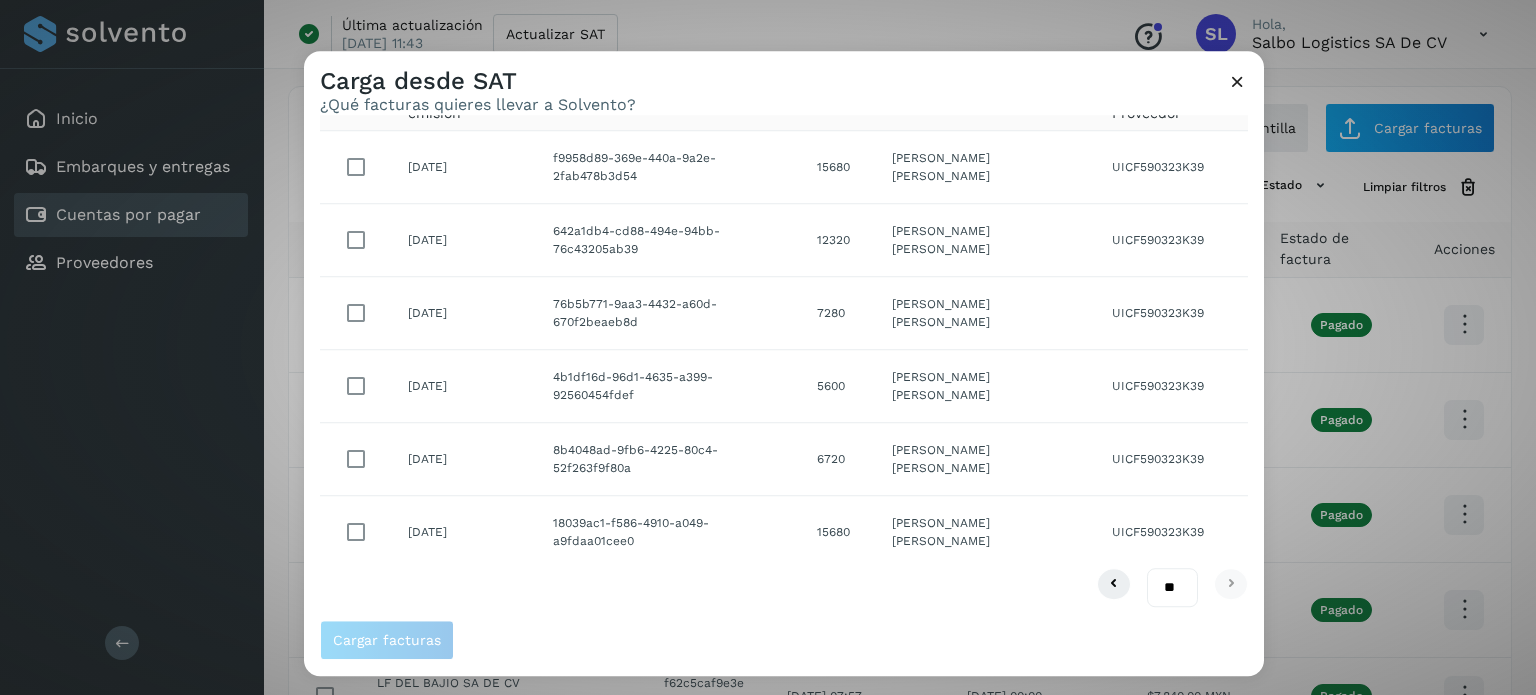 click on "** ** **" at bounding box center [1172, 588] 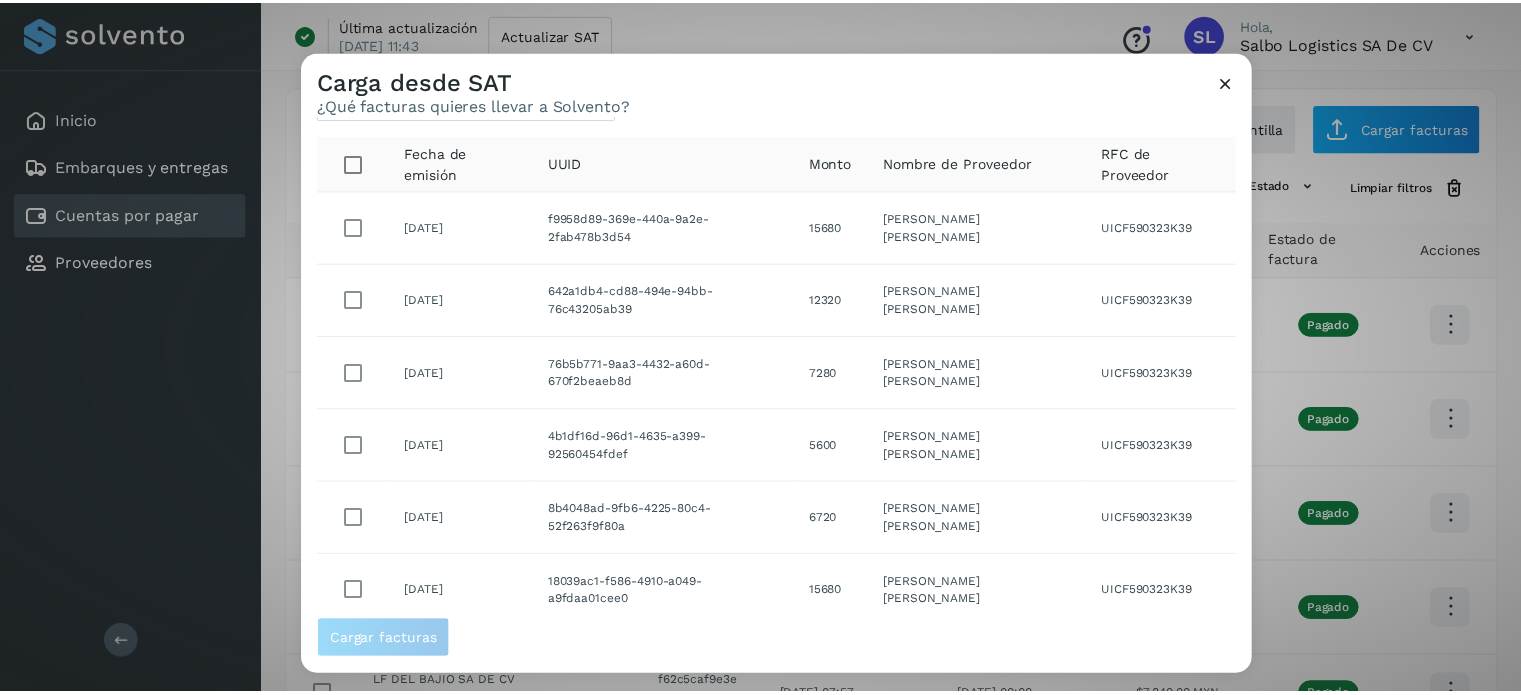 scroll, scrollTop: 104, scrollLeft: 0, axis: vertical 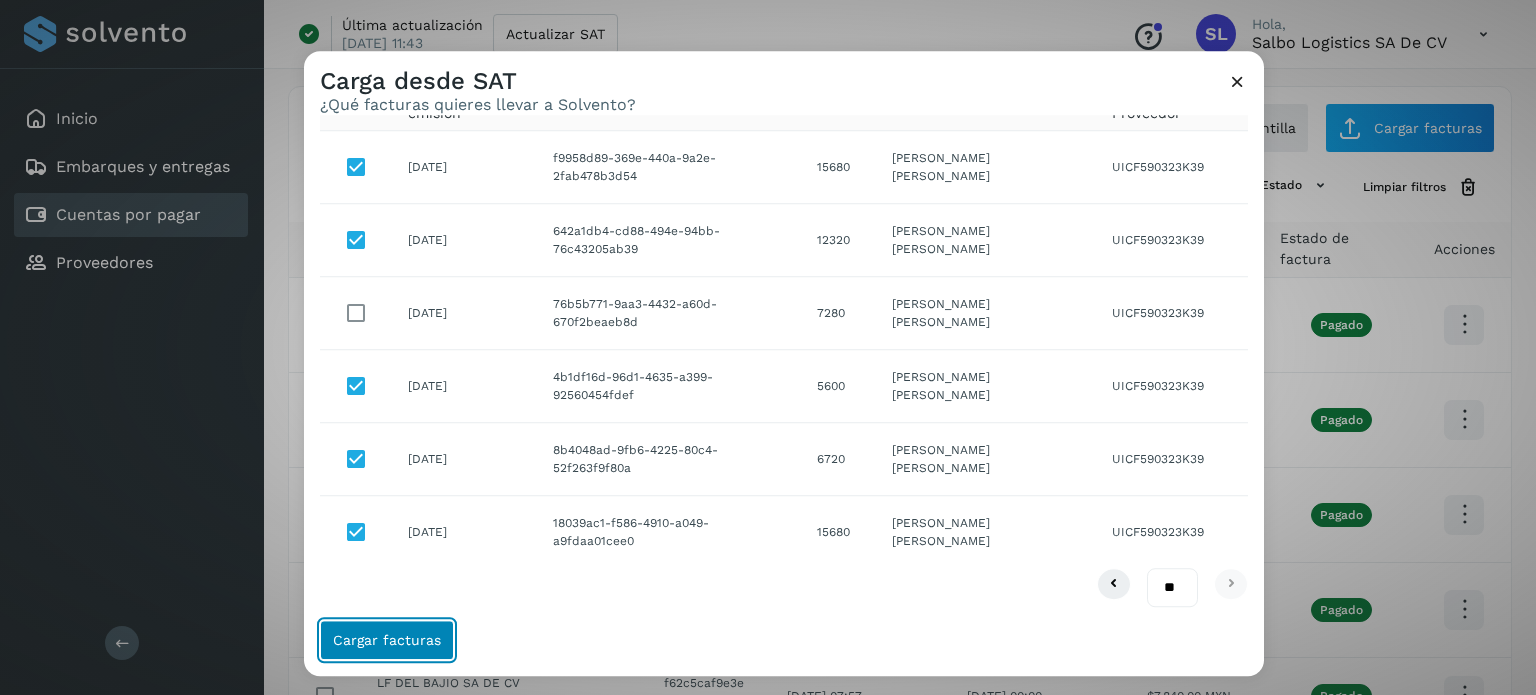 click on "Cargar facturas" 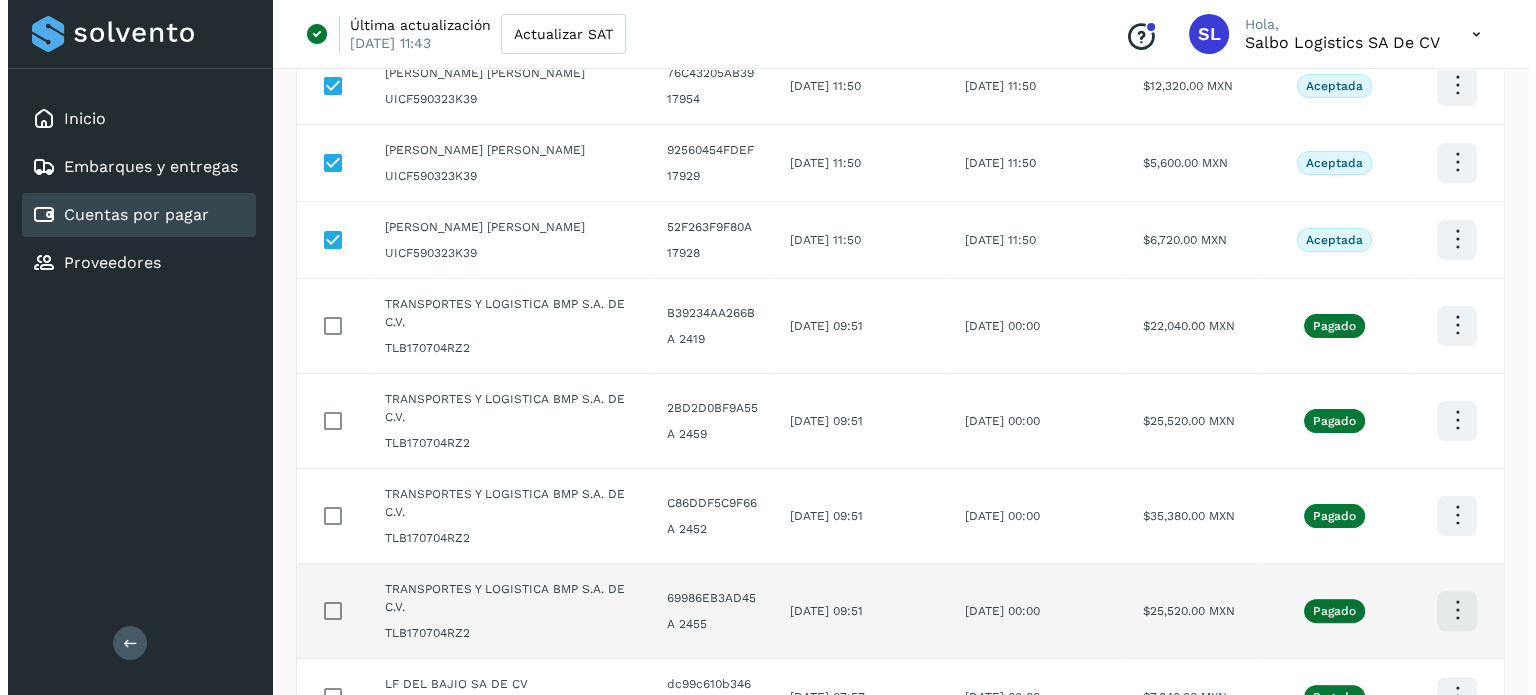 scroll, scrollTop: 599, scrollLeft: 0, axis: vertical 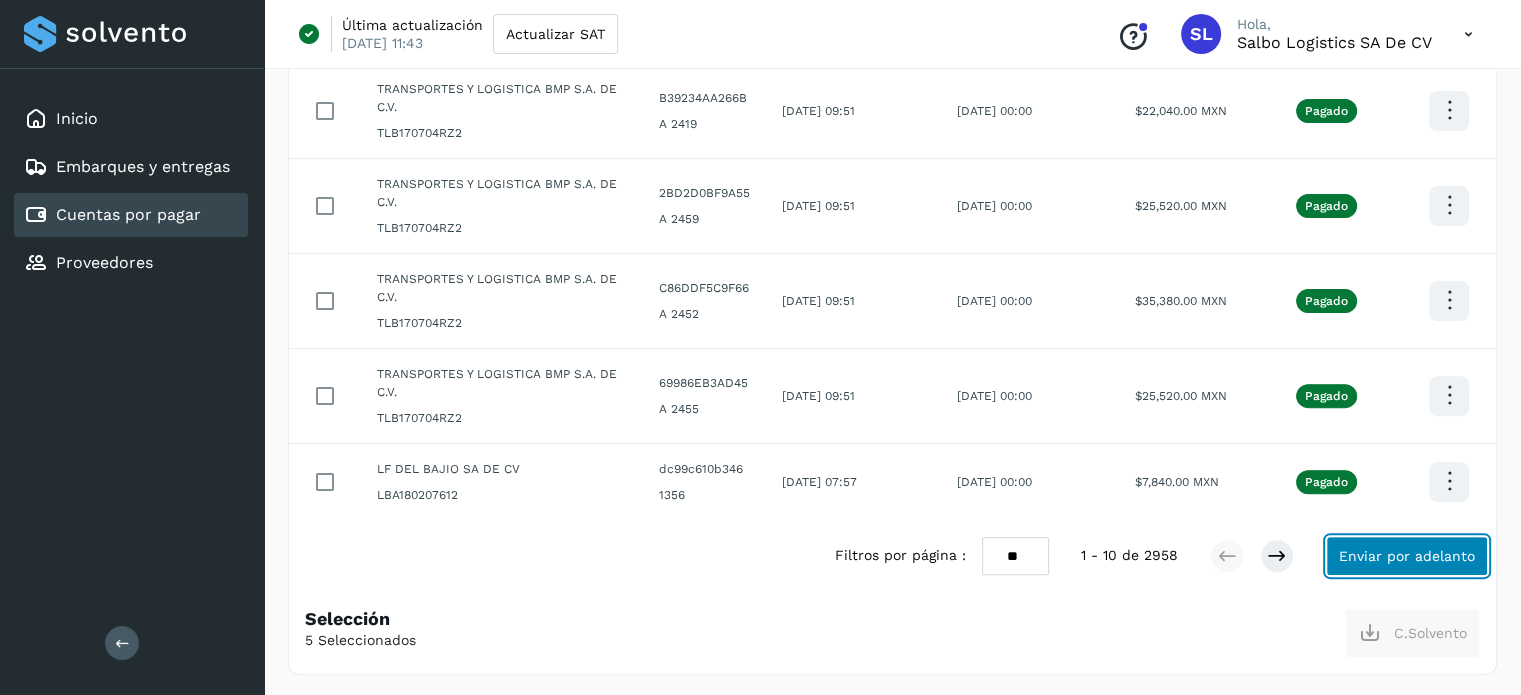 click on "Enviar por adelanto" 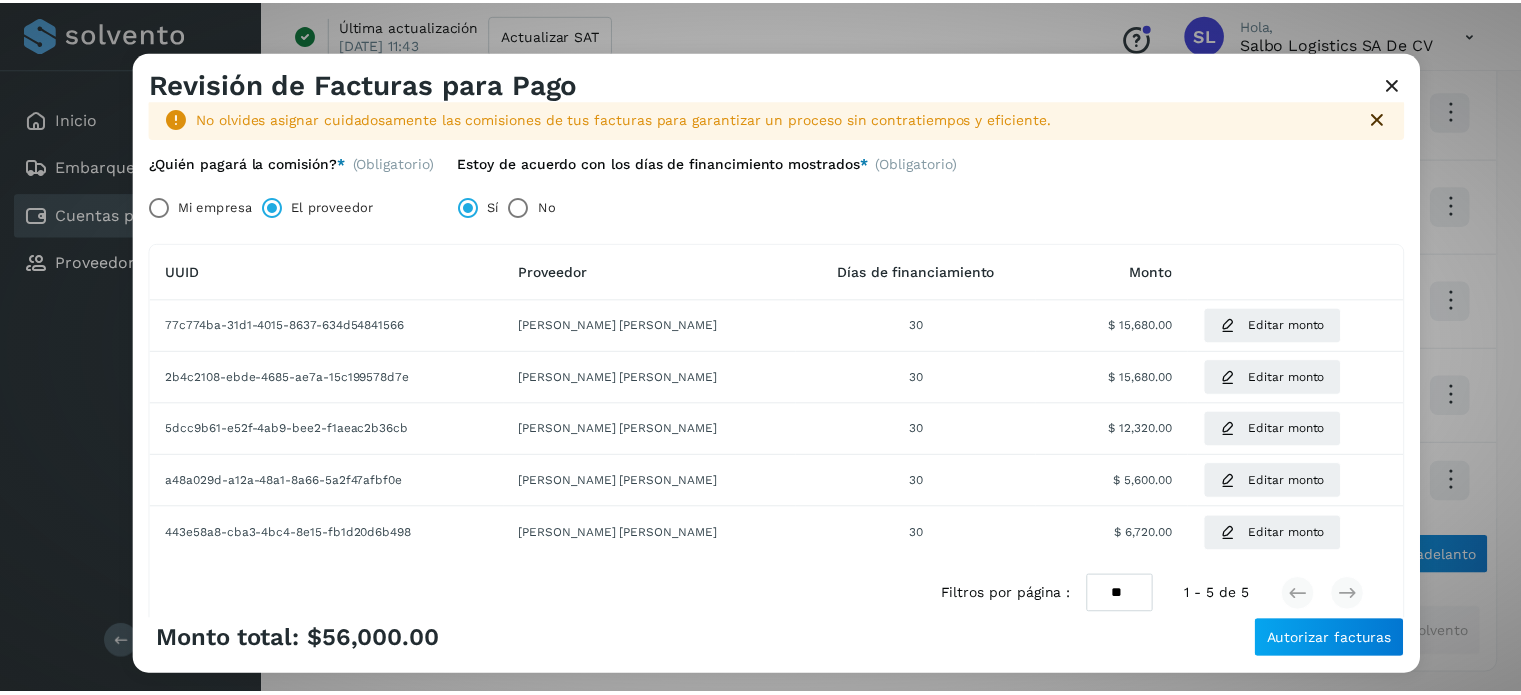 scroll, scrollTop: 128, scrollLeft: 0, axis: vertical 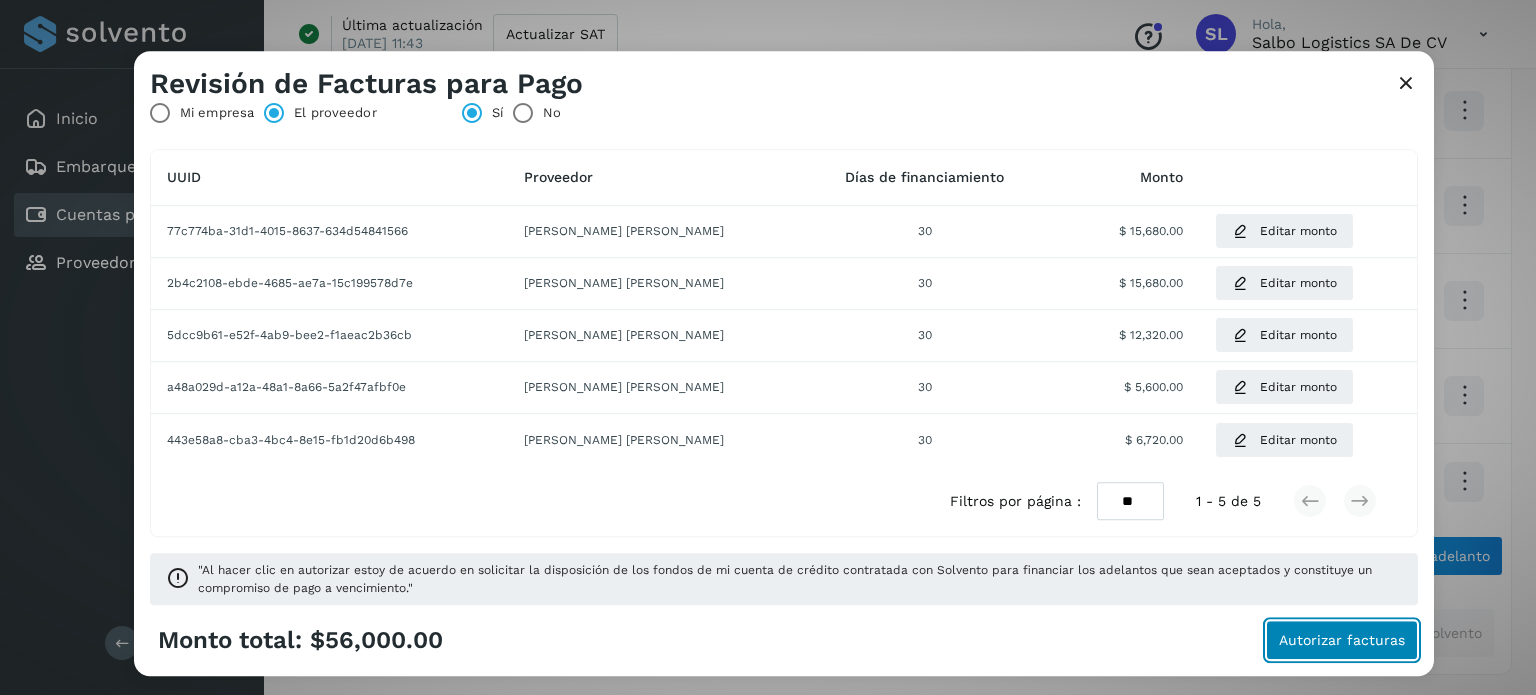 click on "Autorizar facturas" 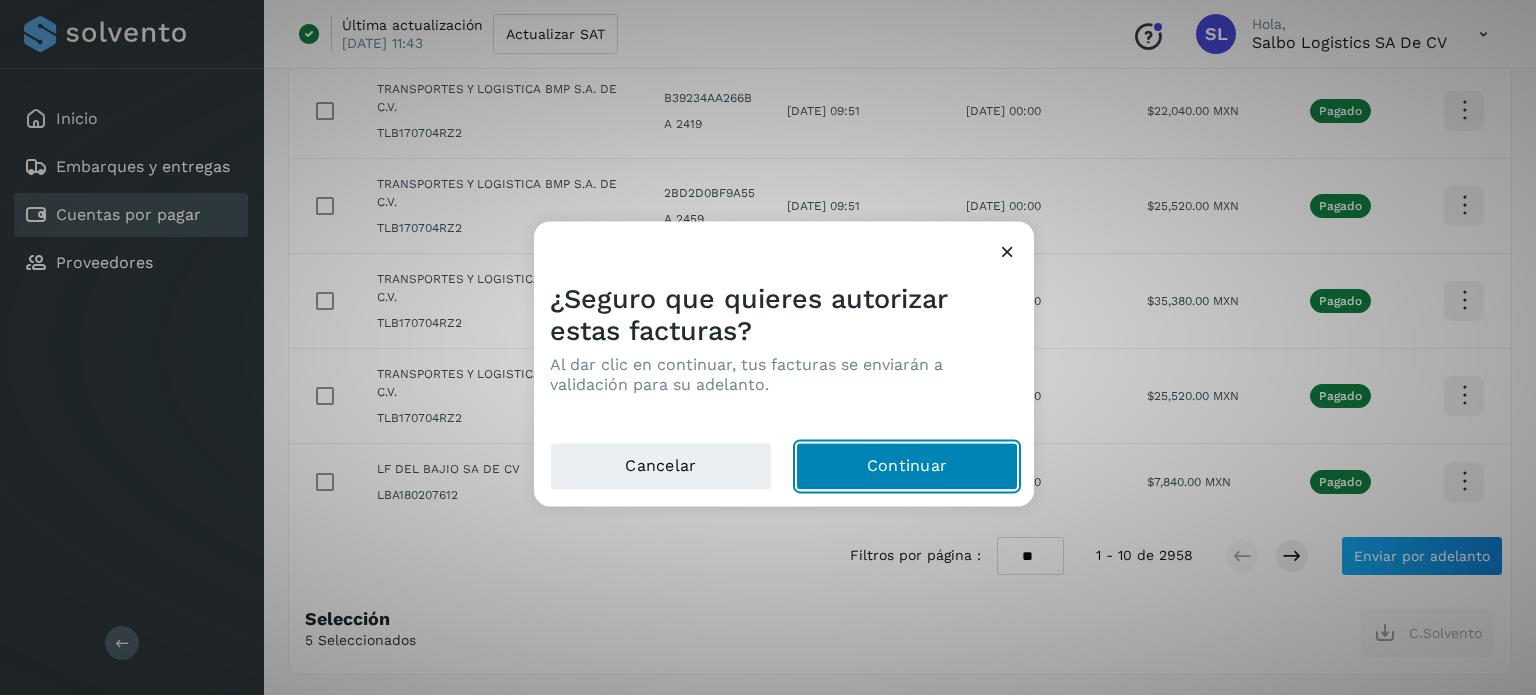 click on "Continuar" 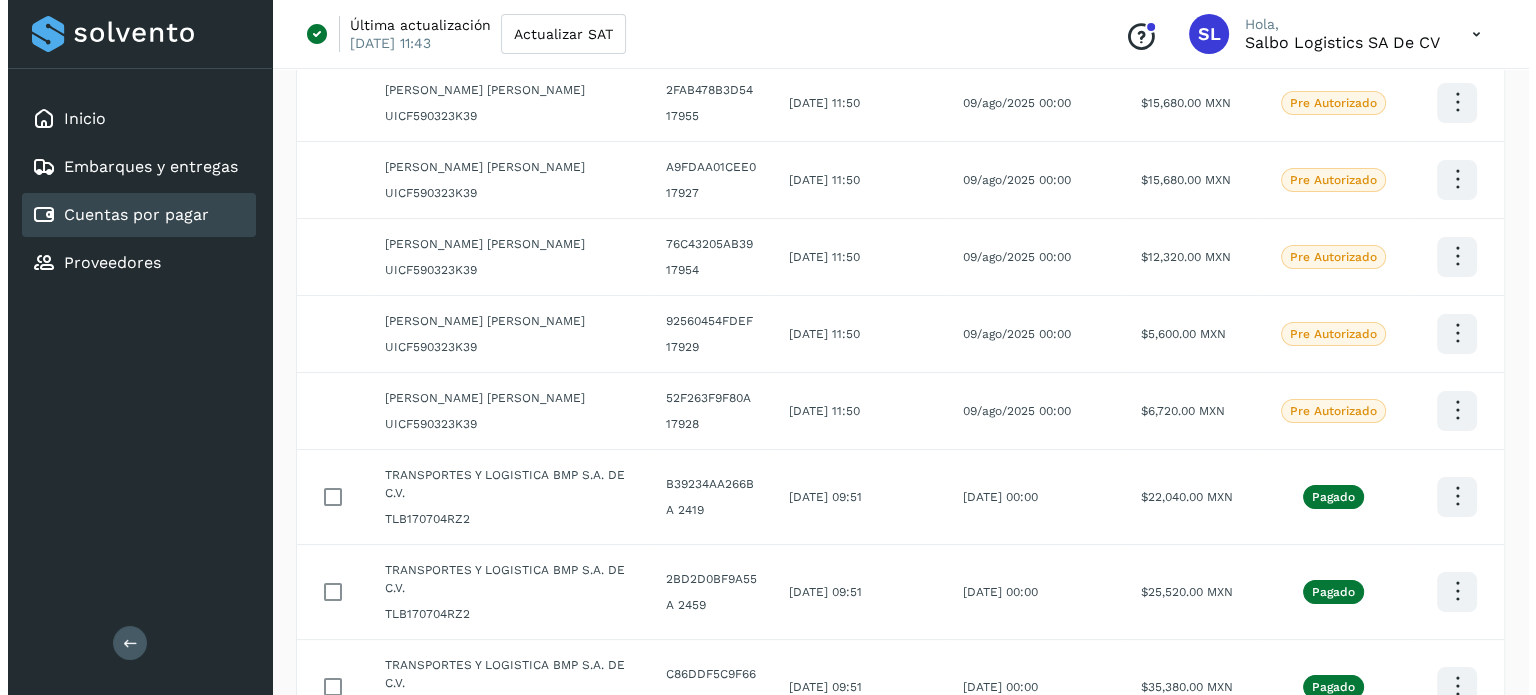 scroll, scrollTop: 0, scrollLeft: 0, axis: both 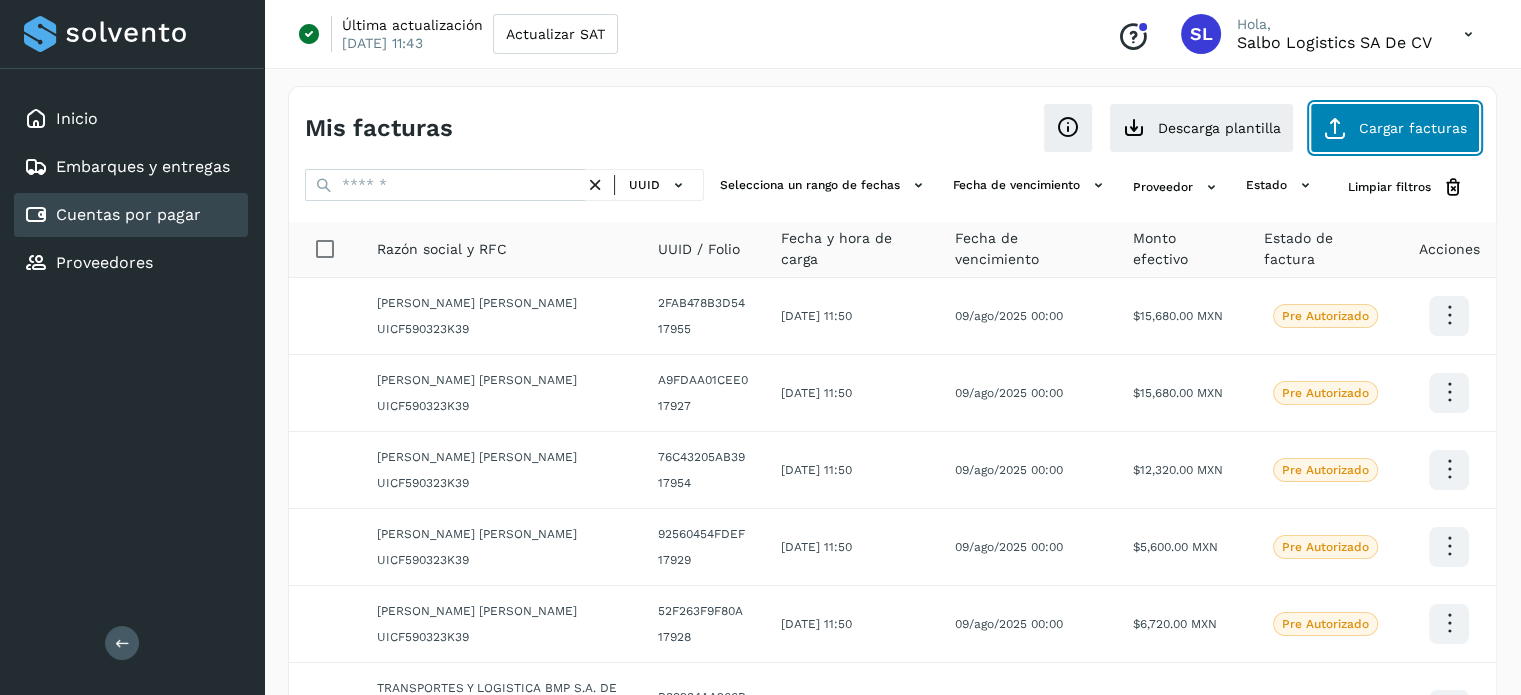 click at bounding box center (1335, 128) 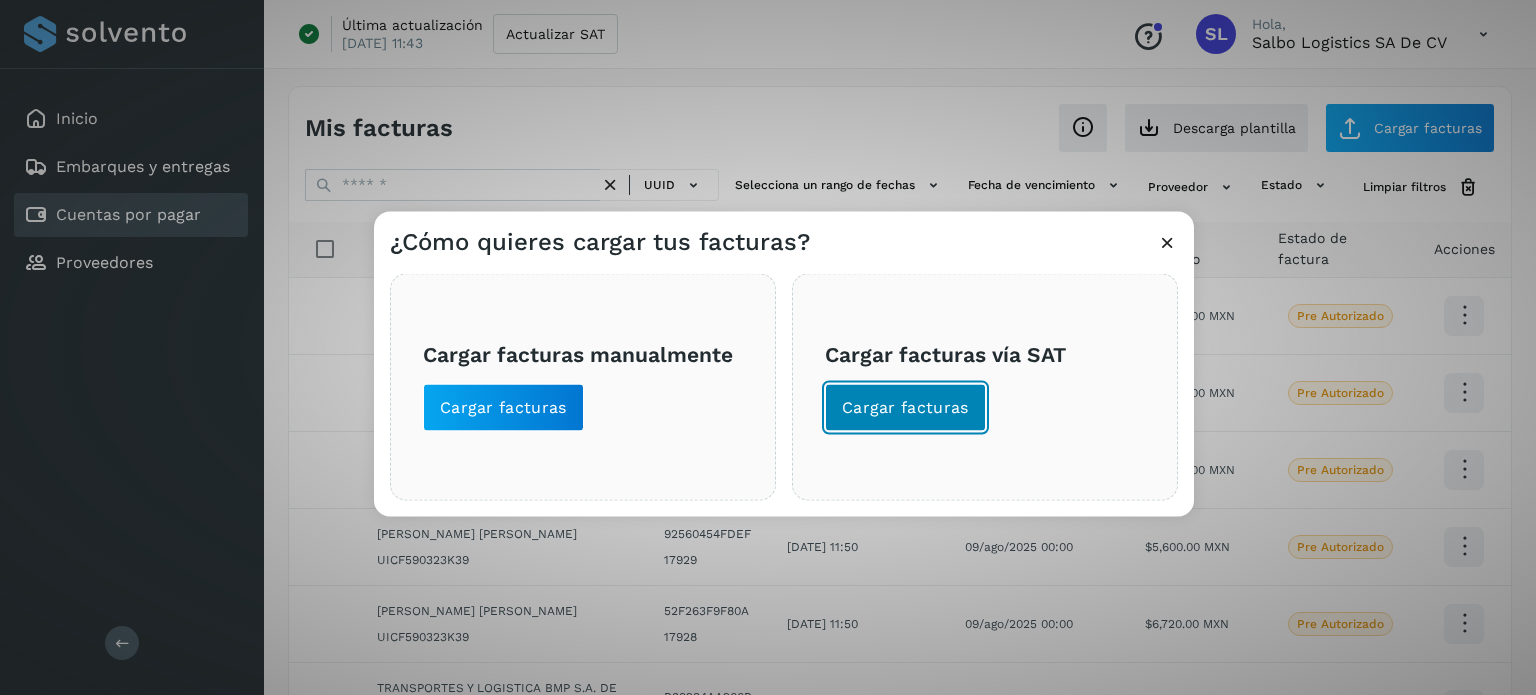 click on "Cargar facturas" 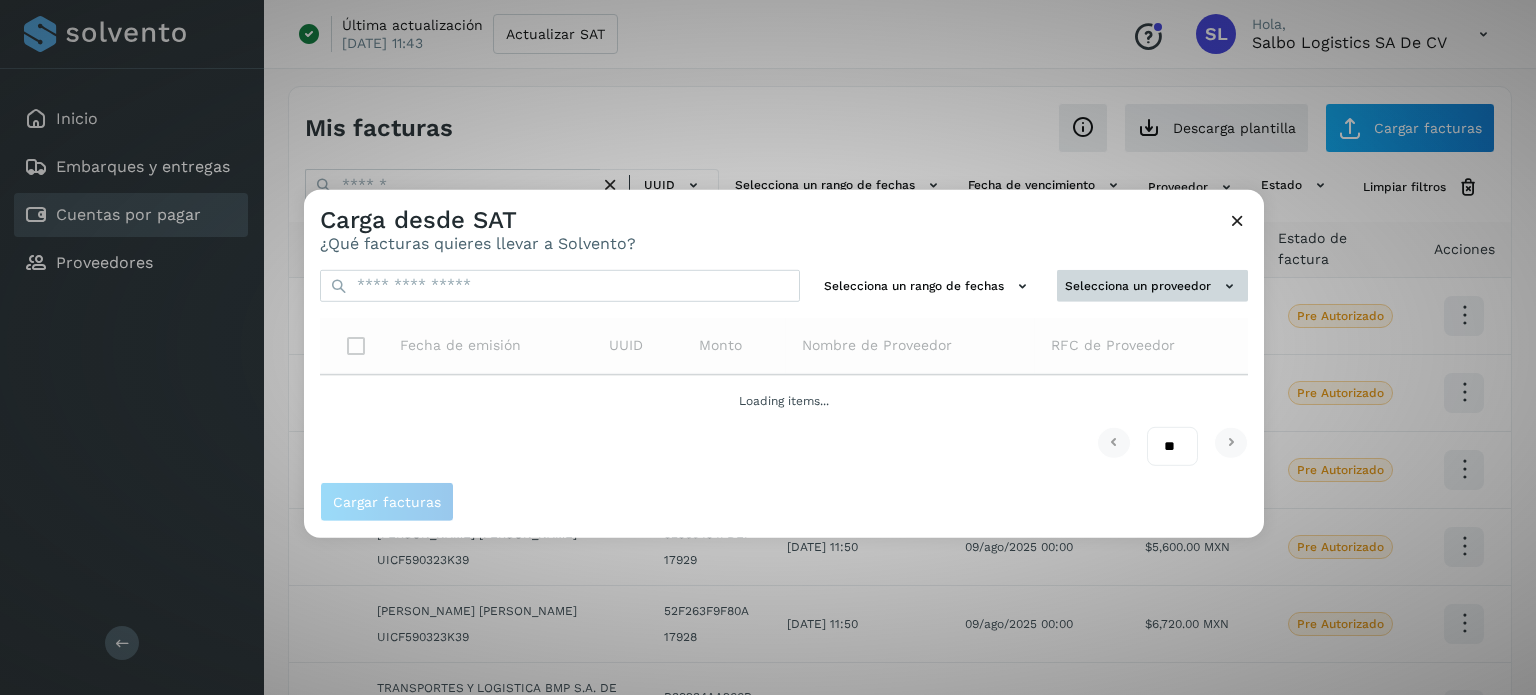 click on "Selecciona un proveedor" at bounding box center [1152, 285] 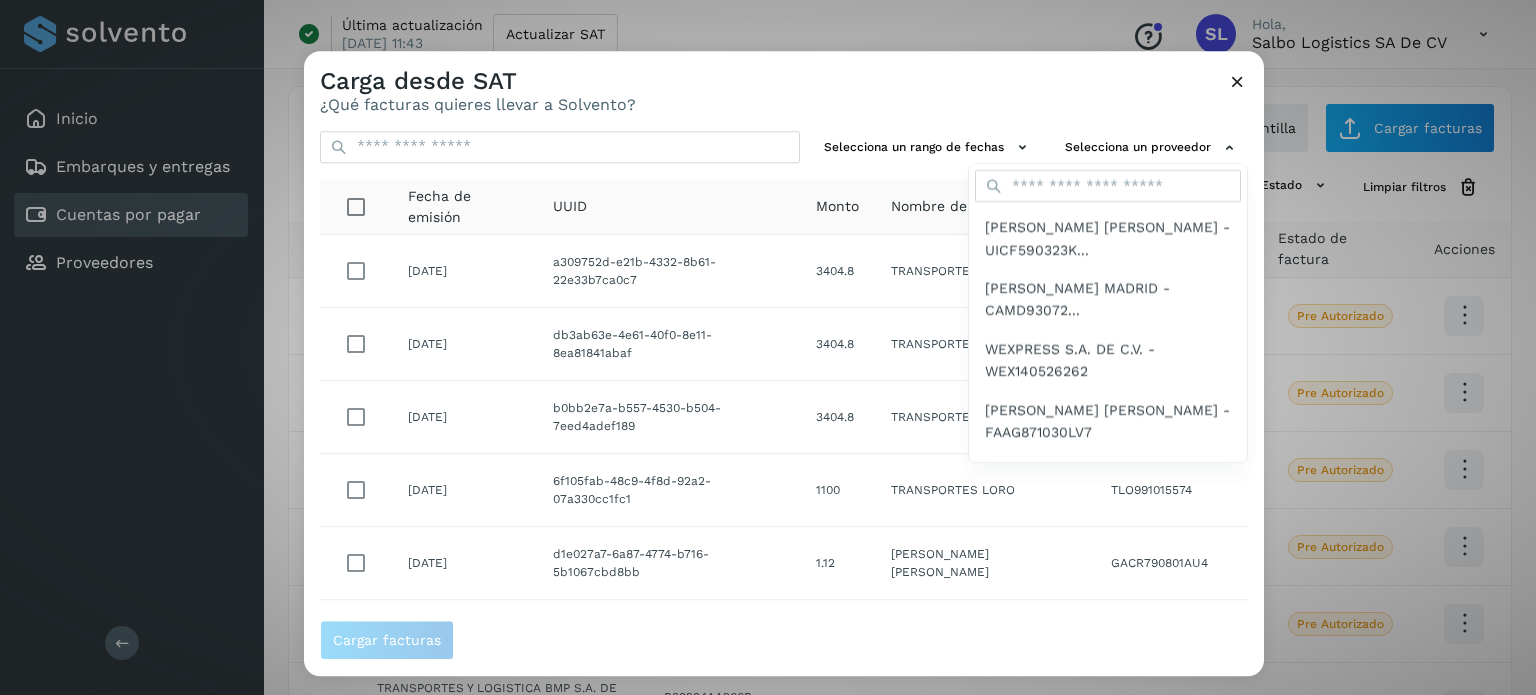 click on "[PERSON_NAME] MADRID - CAMD93072..." 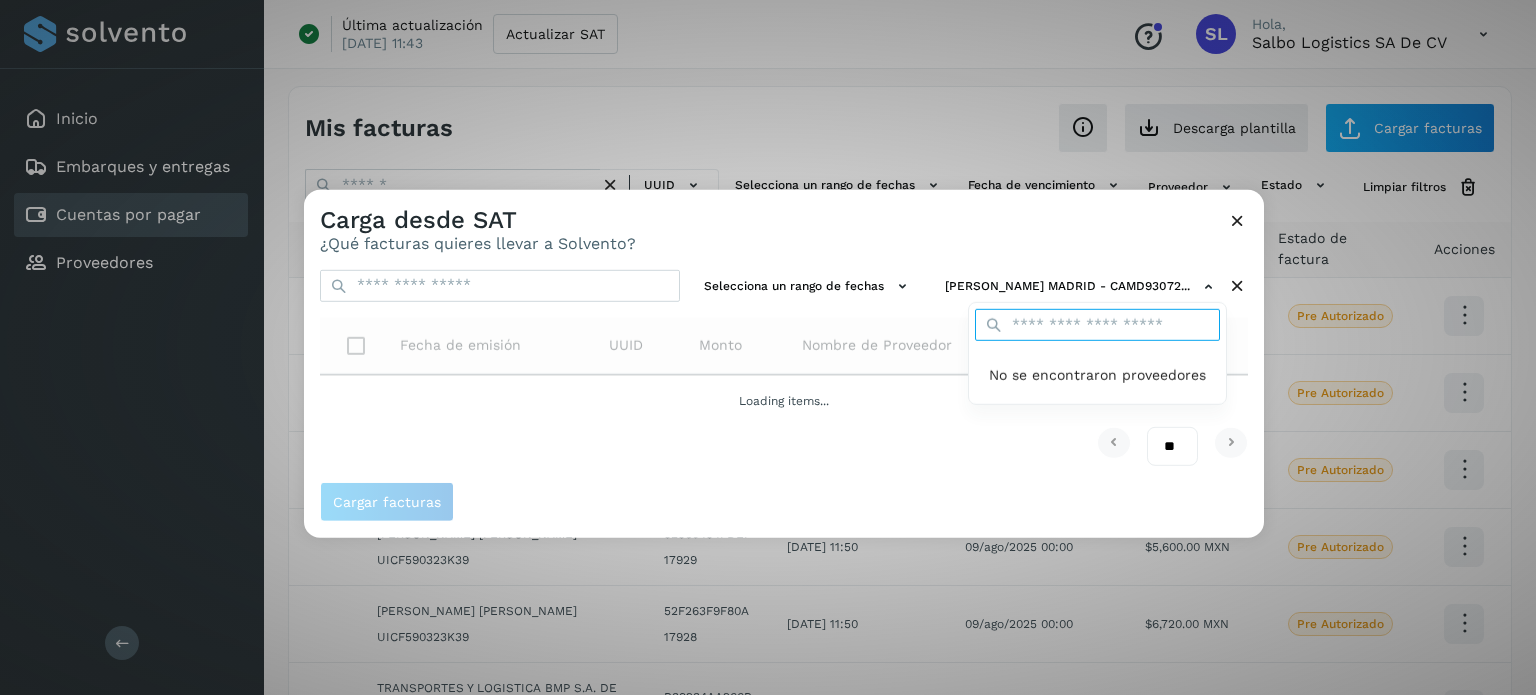 click at bounding box center (1097, 325) 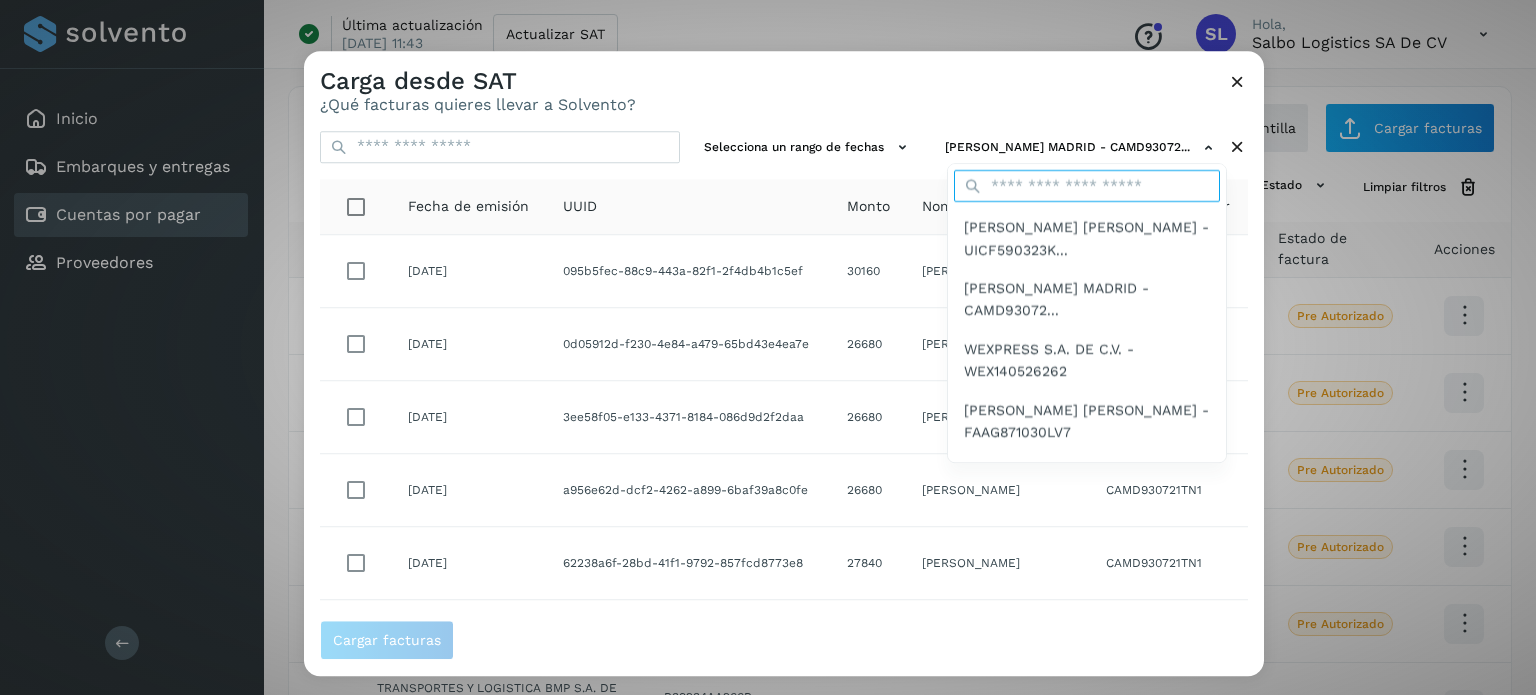 type on "**" 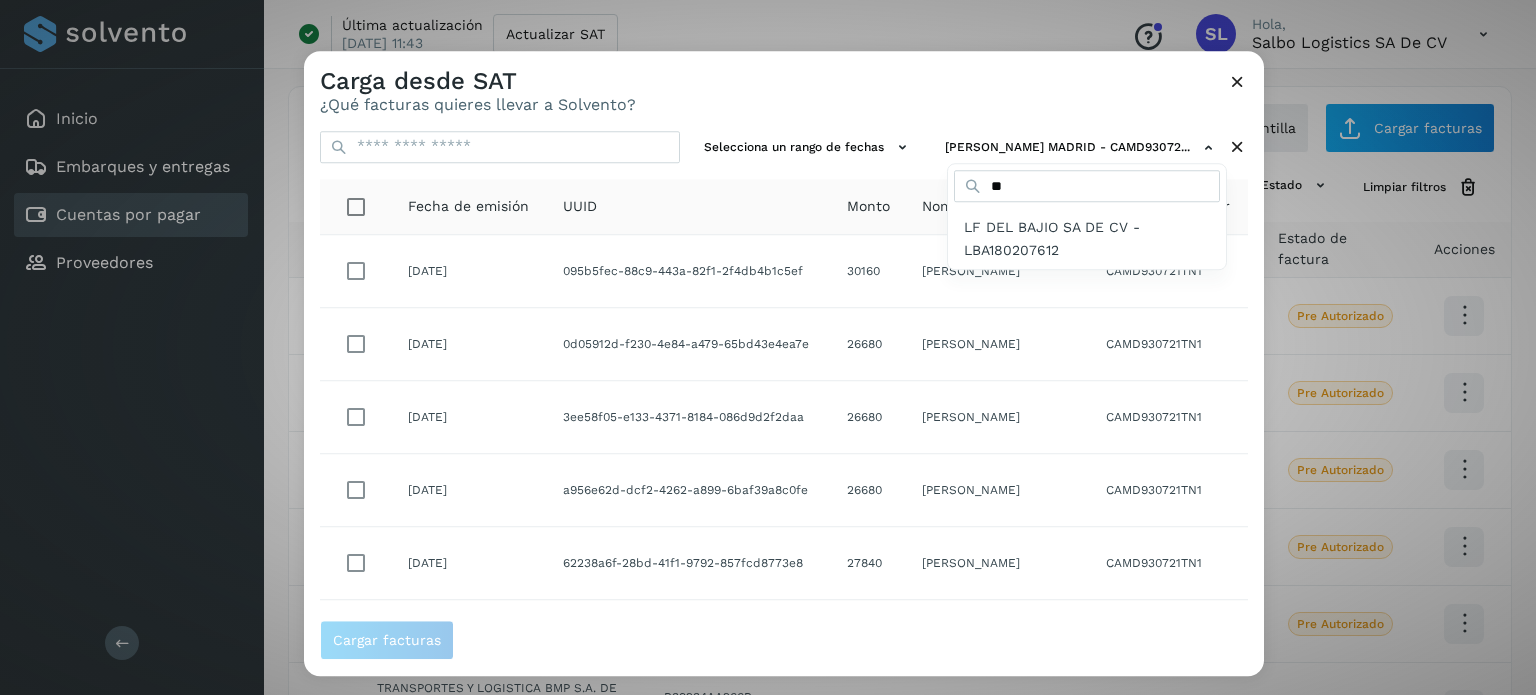 click on "LF DEL BAJIO SA DE CV - LBA180207612" at bounding box center [1087, 239] 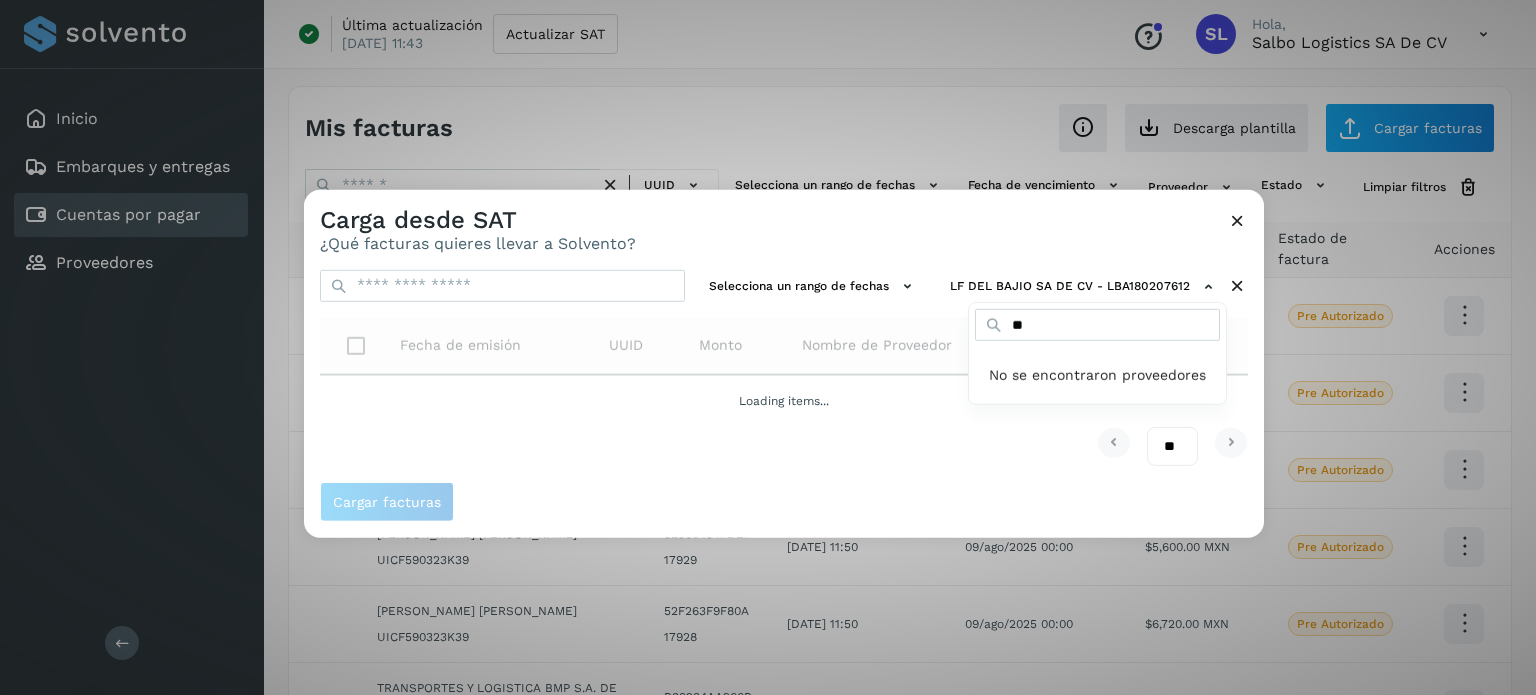 click at bounding box center (1072, 536) 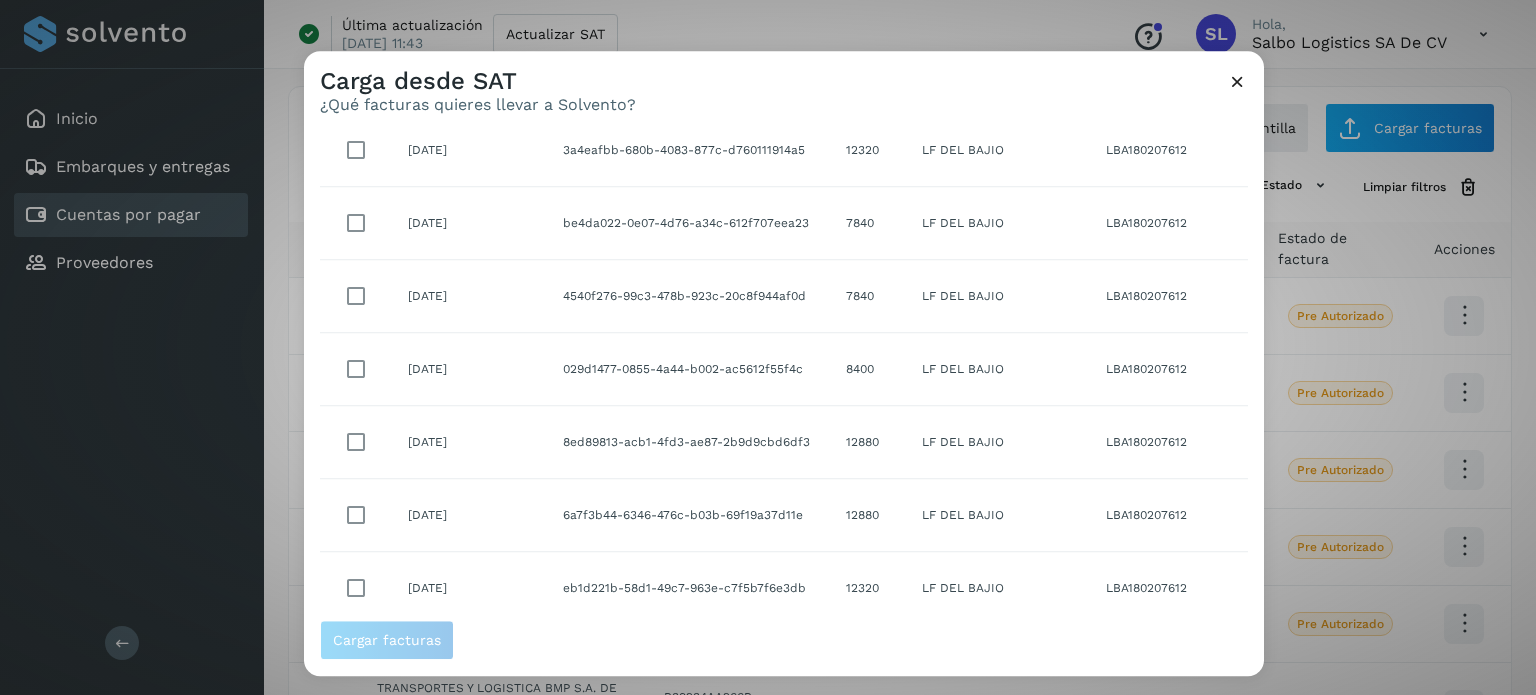 scroll, scrollTop: 396, scrollLeft: 0, axis: vertical 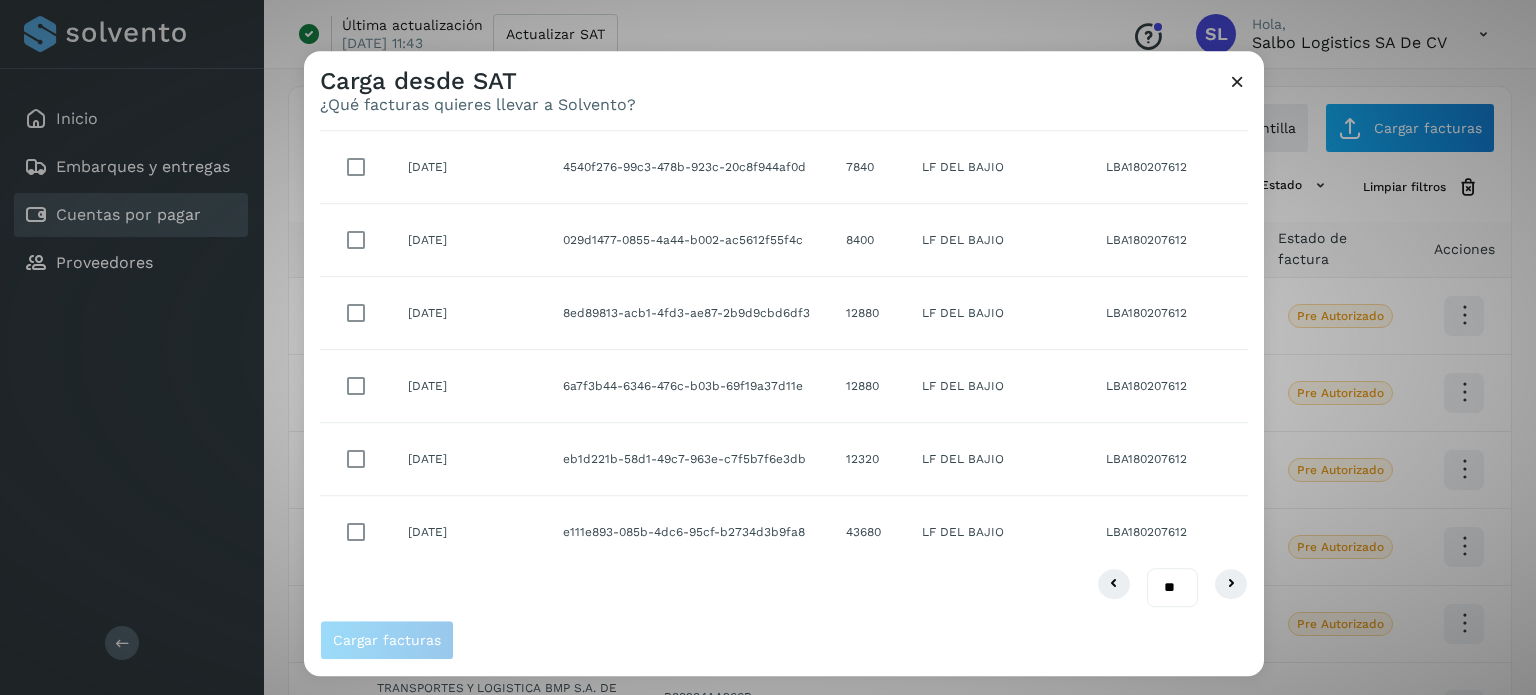 click on "** ** **" at bounding box center (1172, 588) 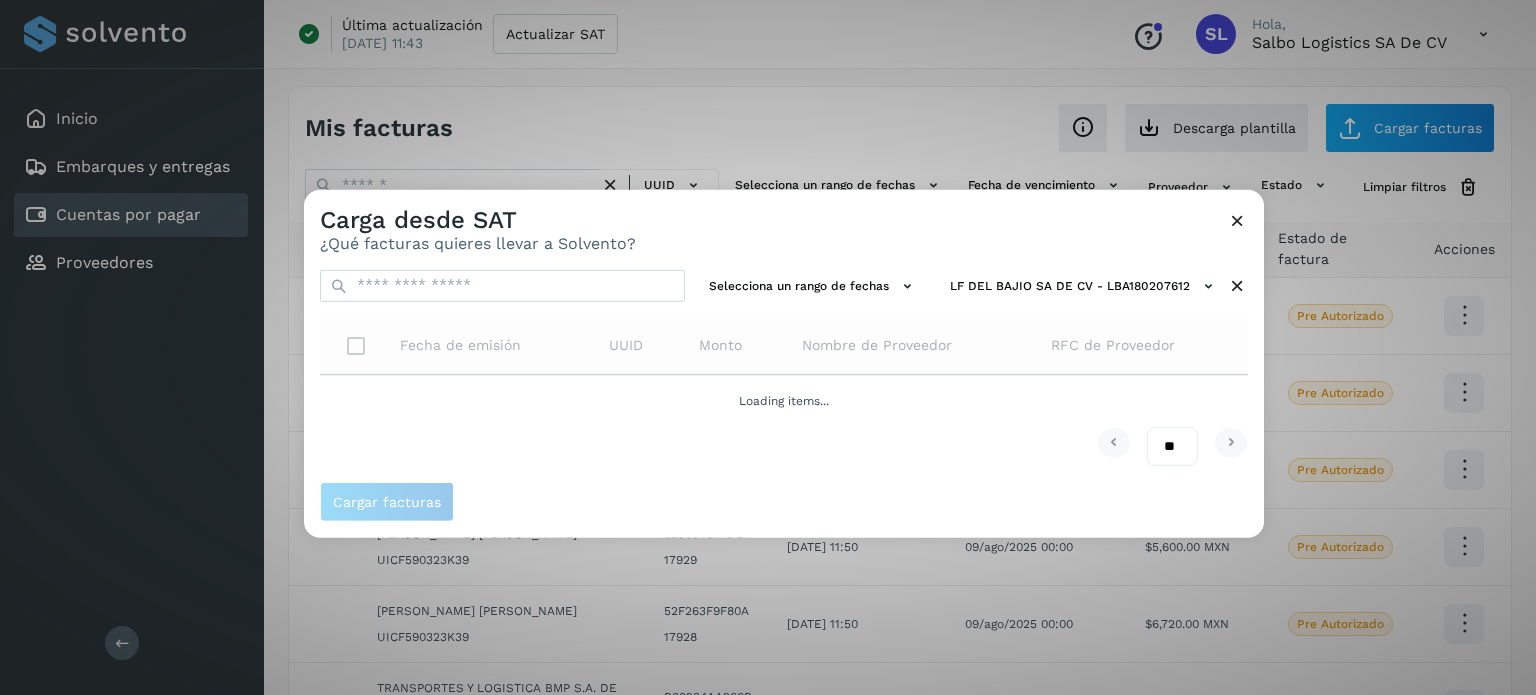 scroll, scrollTop: 0, scrollLeft: 0, axis: both 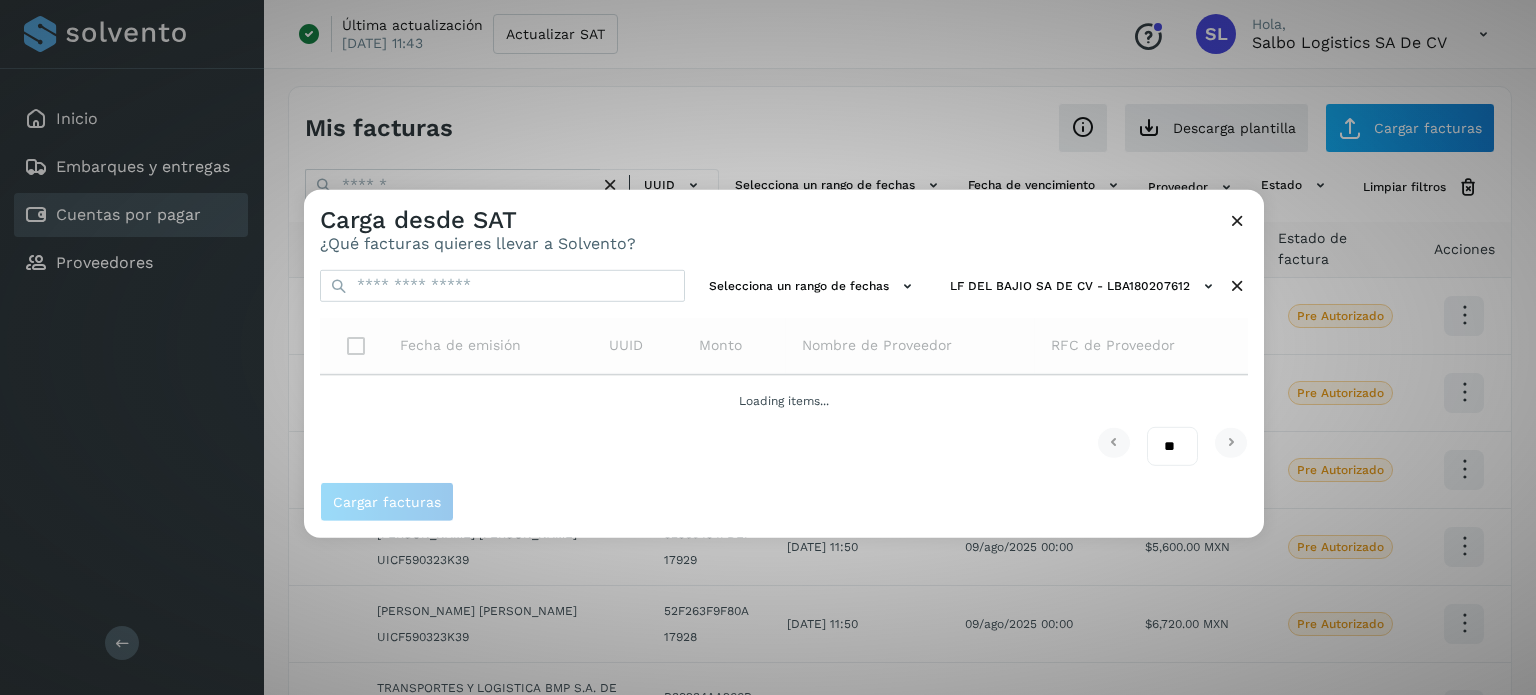 click on "Carga desde SAT ¿Qué facturas quieres llevar a Solvento?" at bounding box center [784, 221] 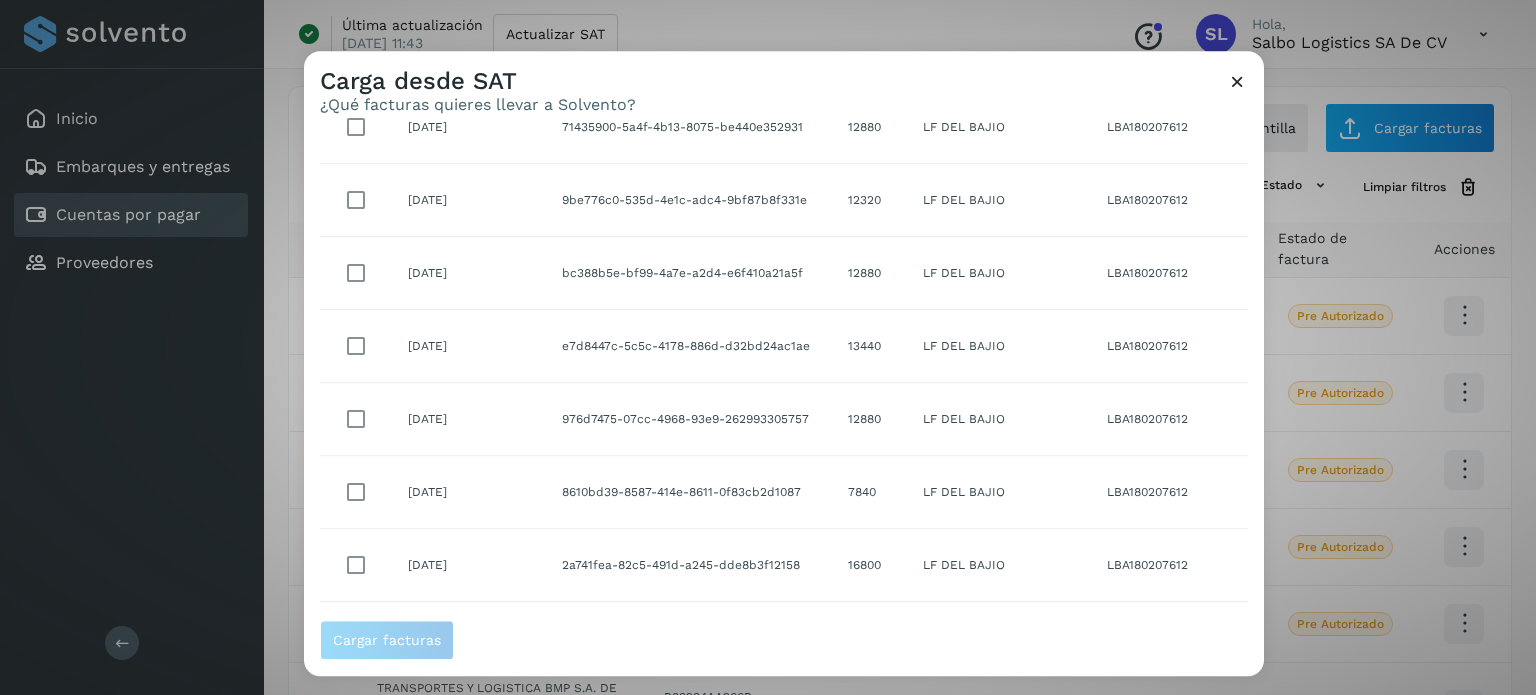 scroll, scrollTop: 1269, scrollLeft: 0, axis: vertical 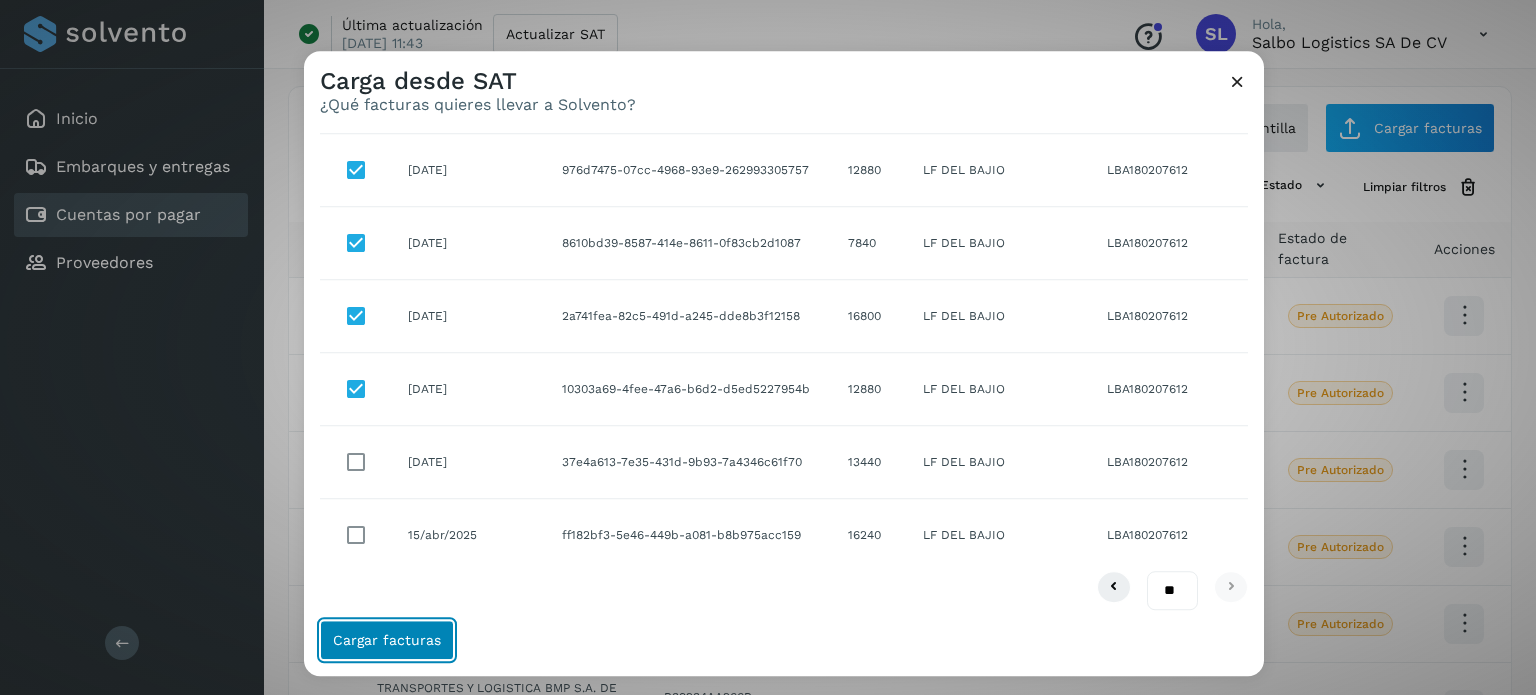 click on "Cargar facturas" 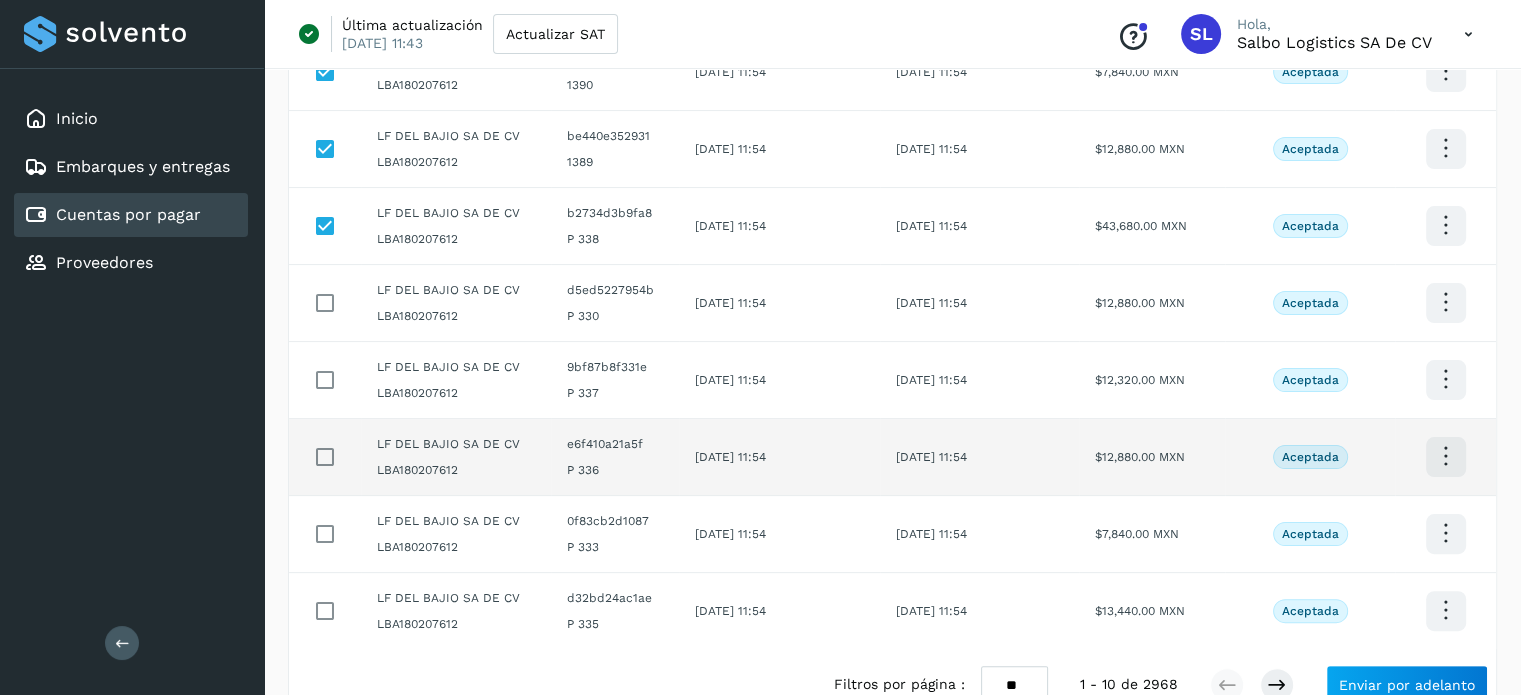 scroll, scrollTop: 400, scrollLeft: 0, axis: vertical 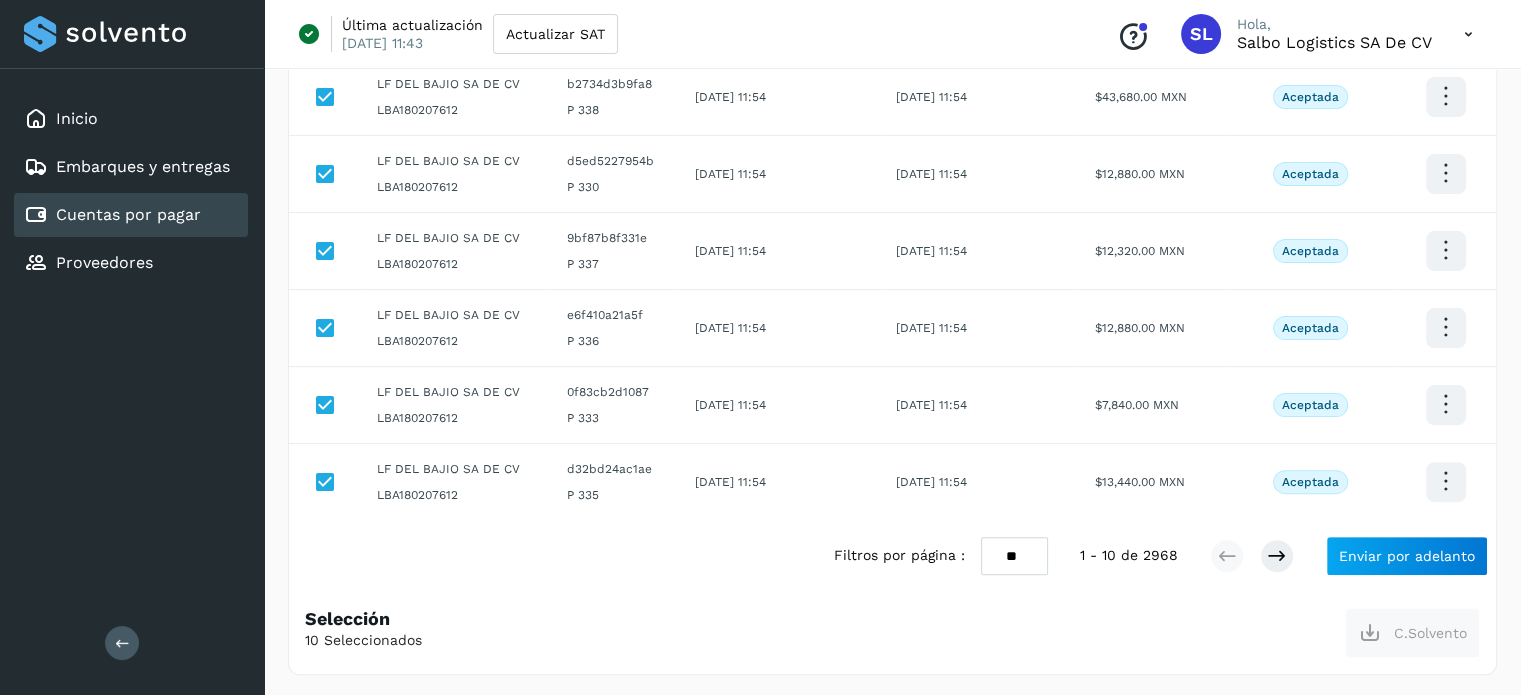 click on "** ** **" at bounding box center (1014, 556) 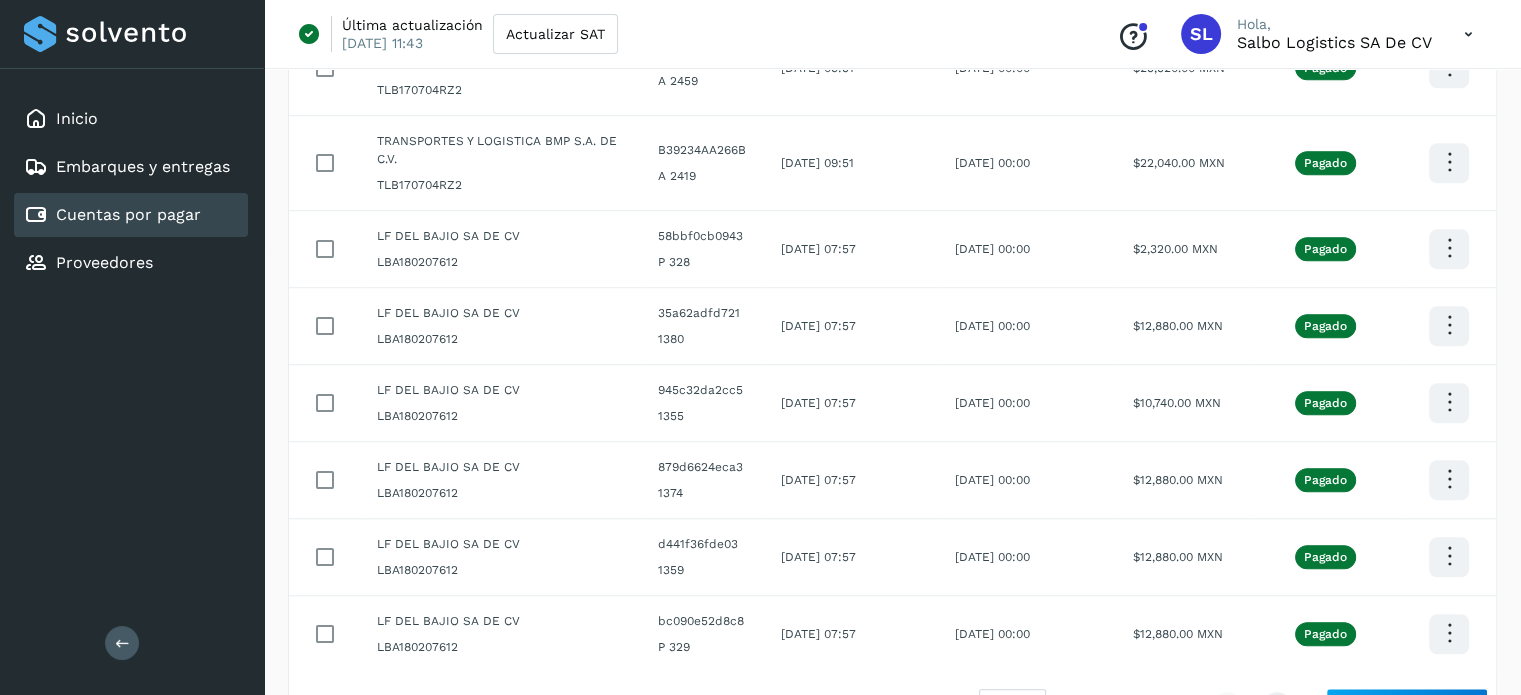 scroll, scrollTop: 1751, scrollLeft: 0, axis: vertical 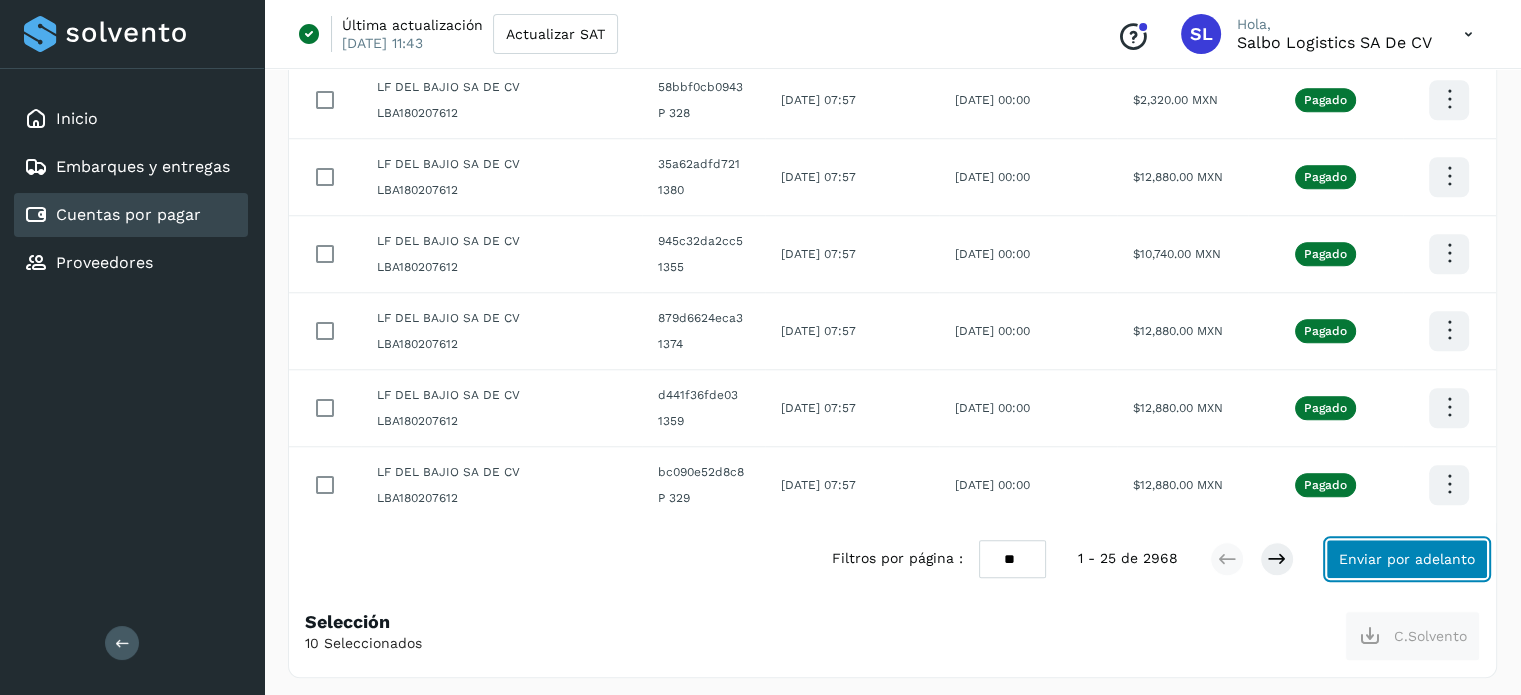 click on "Enviar por adelanto" 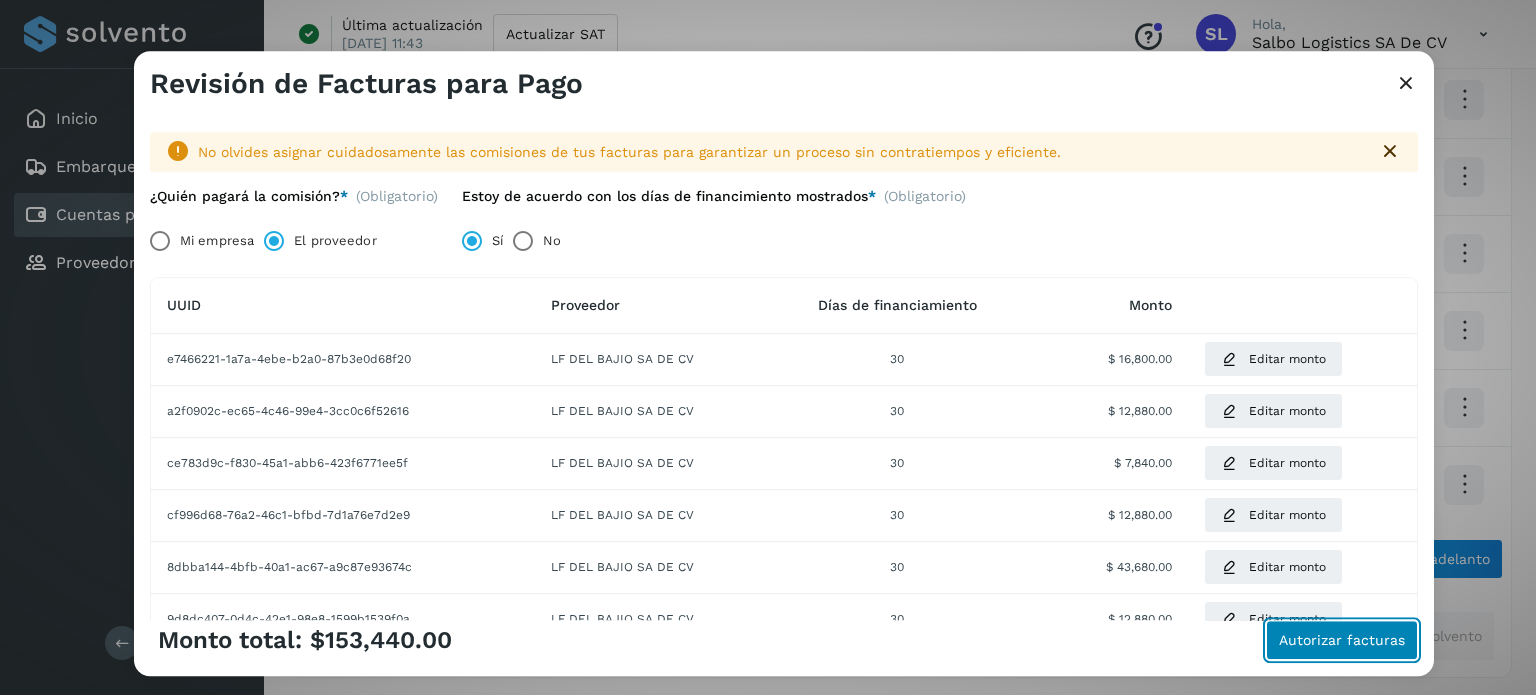 click on "Autorizar facturas" 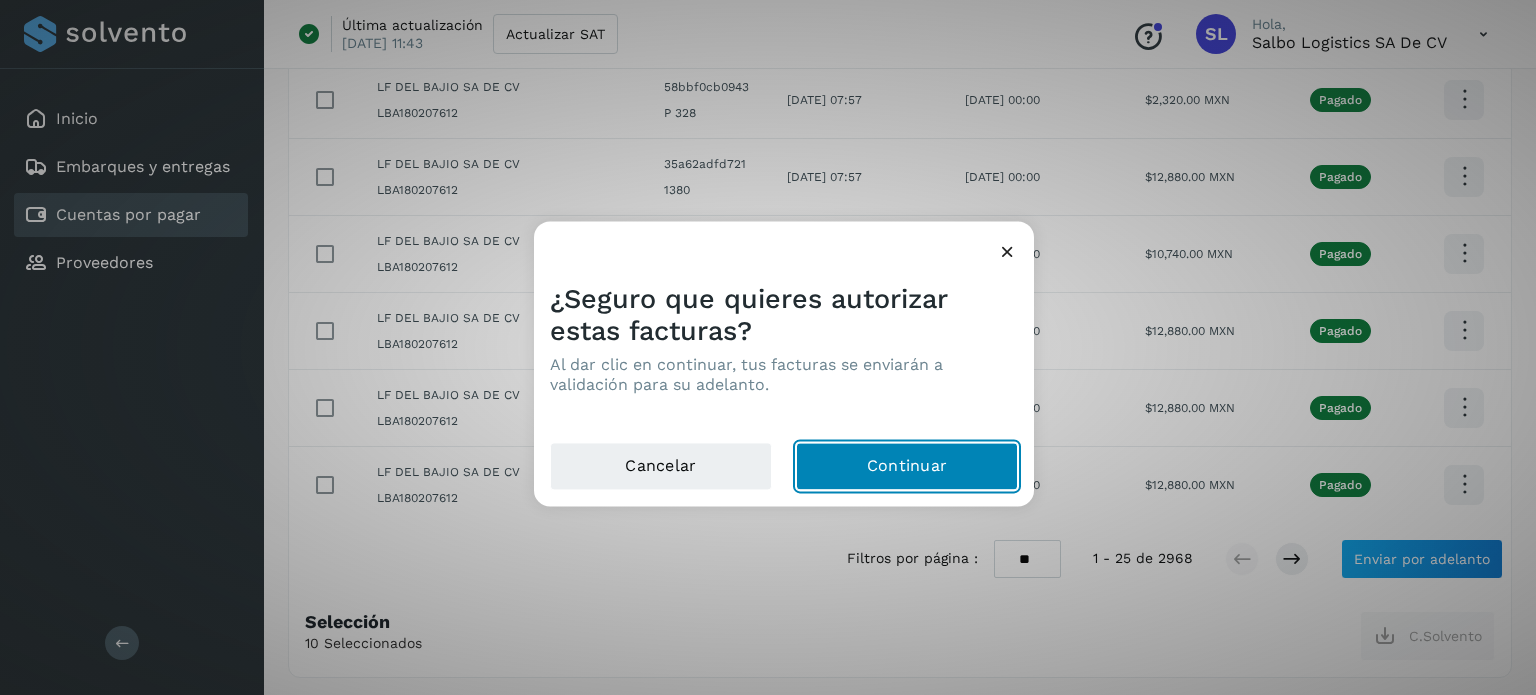 click on "Continuar" 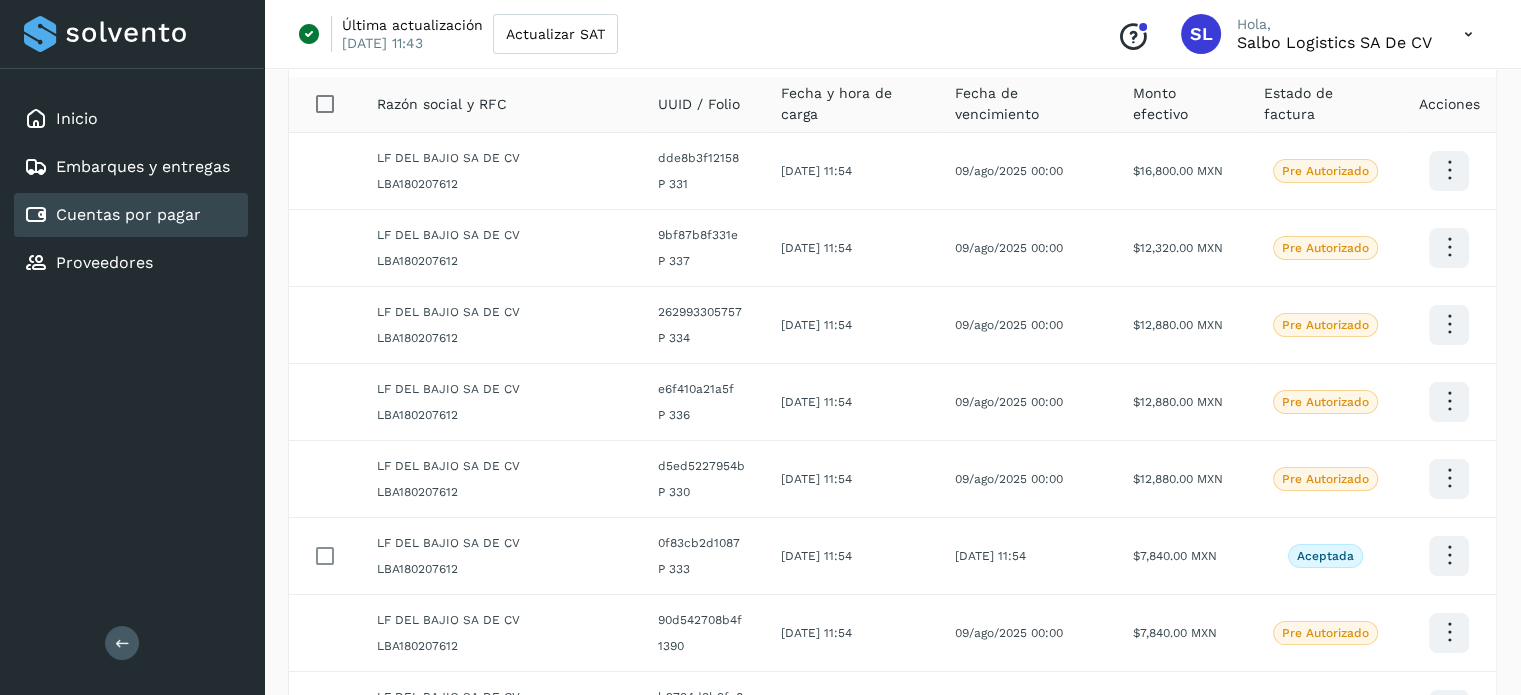 scroll, scrollTop: 0, scrollLeft: 0, axis: both 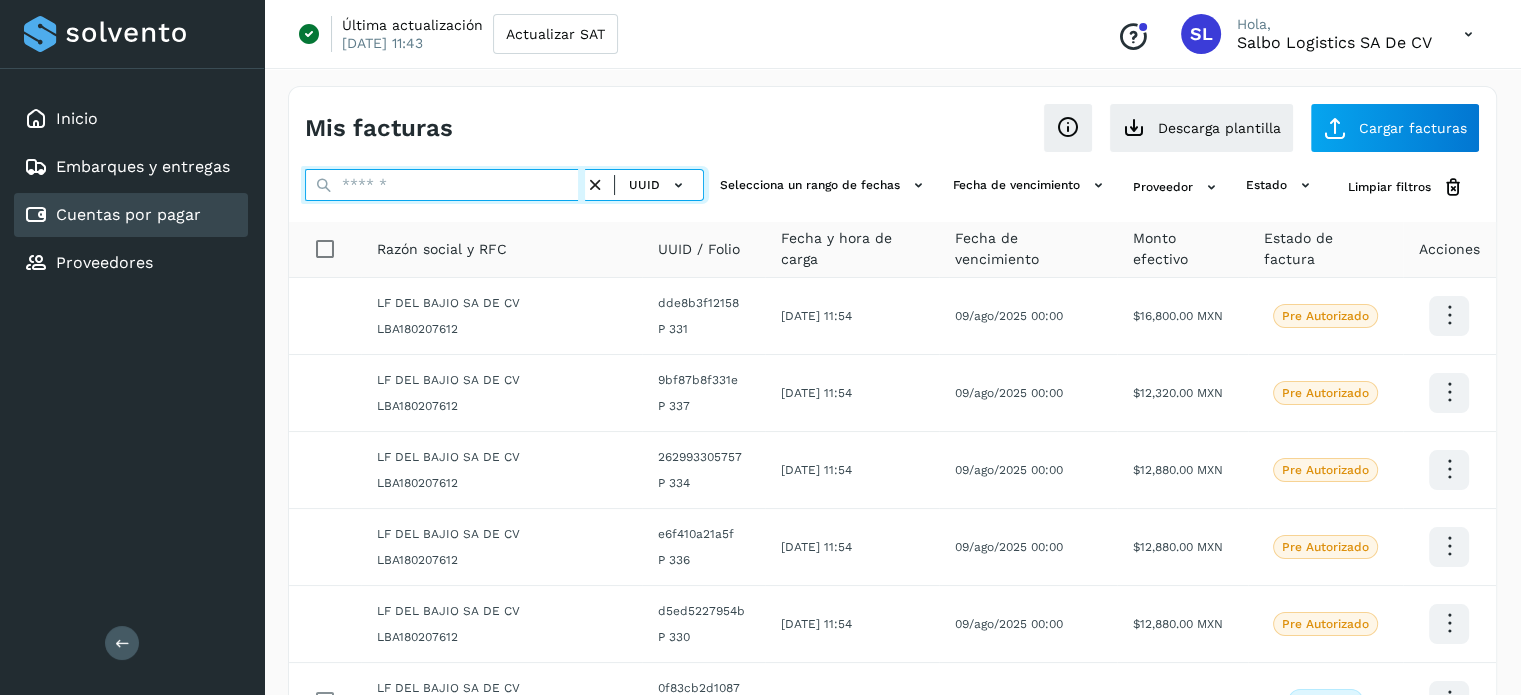 click at bounding box center [445, 185] 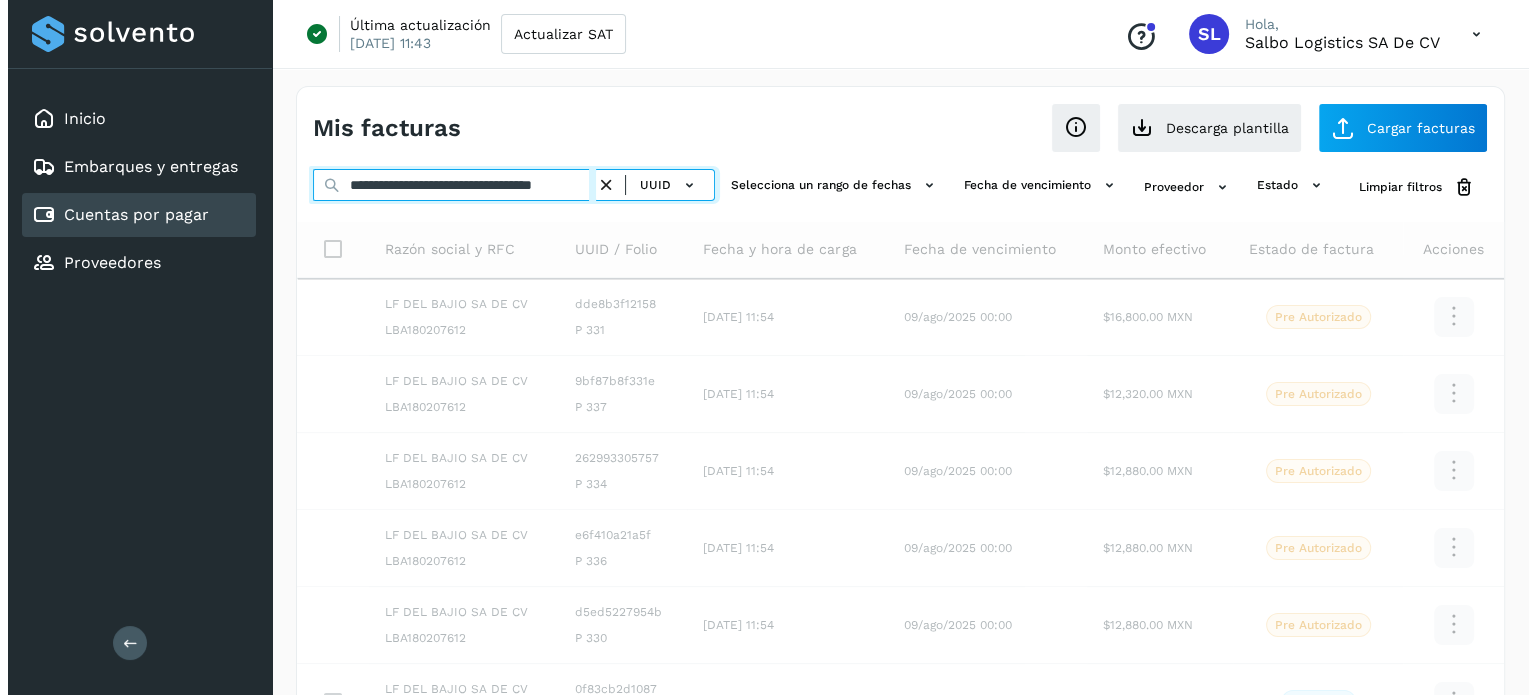 scroll, scrollTop: 0, scrollLeft: 51, axis: horizontal 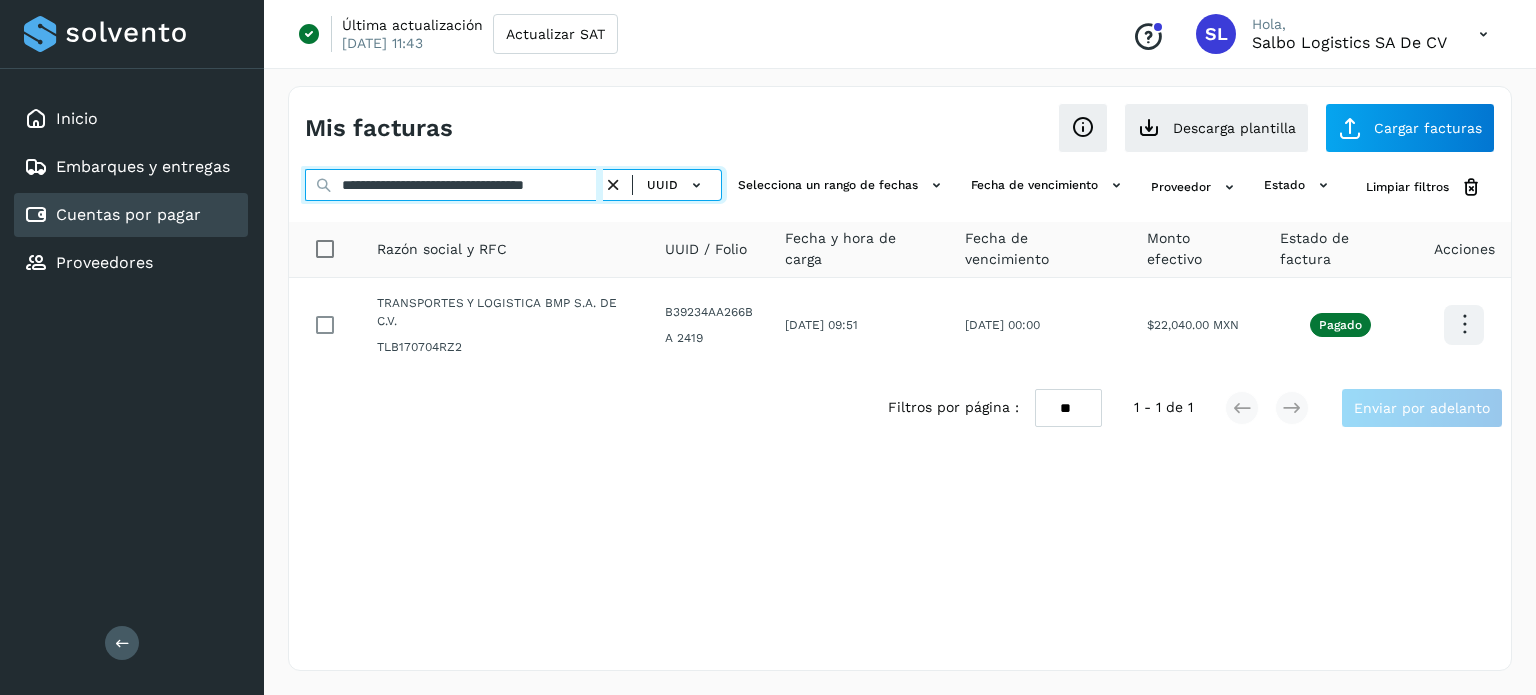 type on "**********" 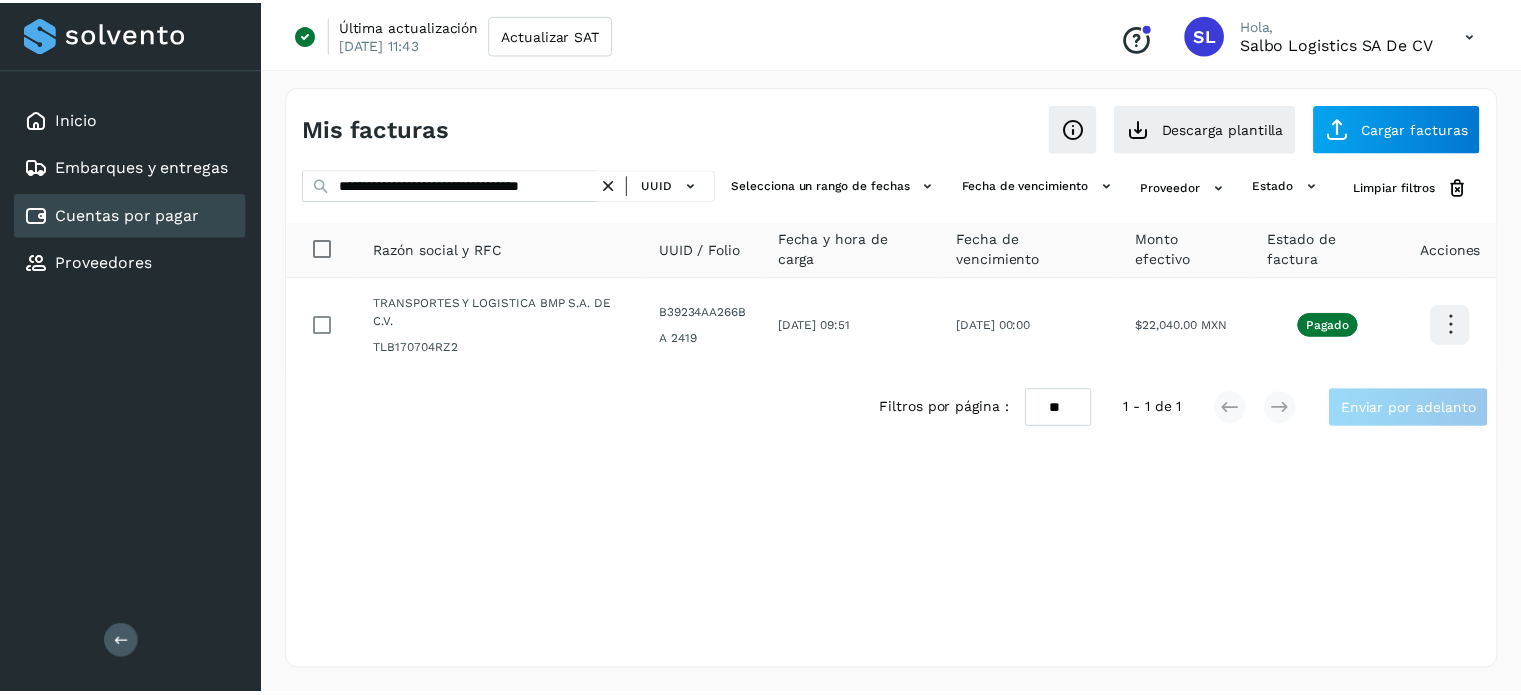 scroll, scrollTop: 0, scrollLeft: 0, axis: both 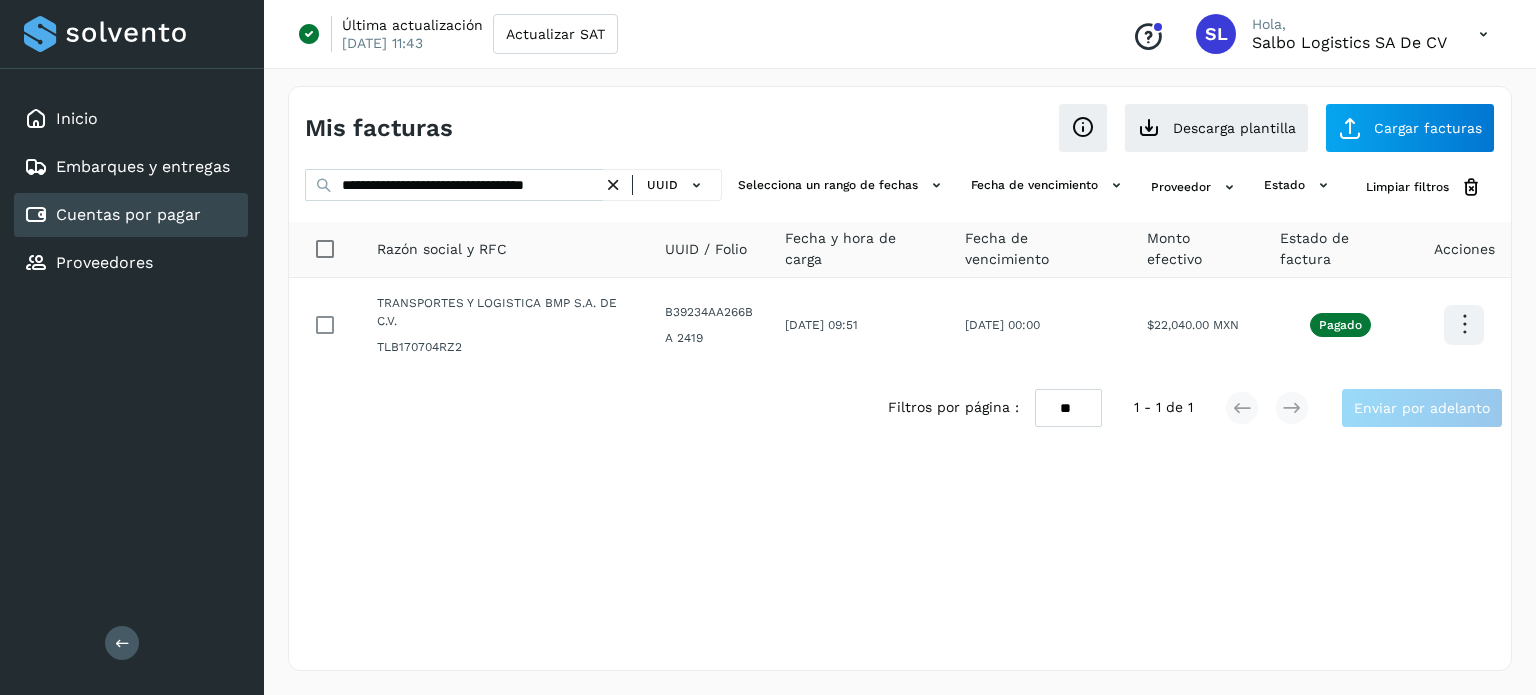 click on "Mis facturas" at bounding box center [602, 128] 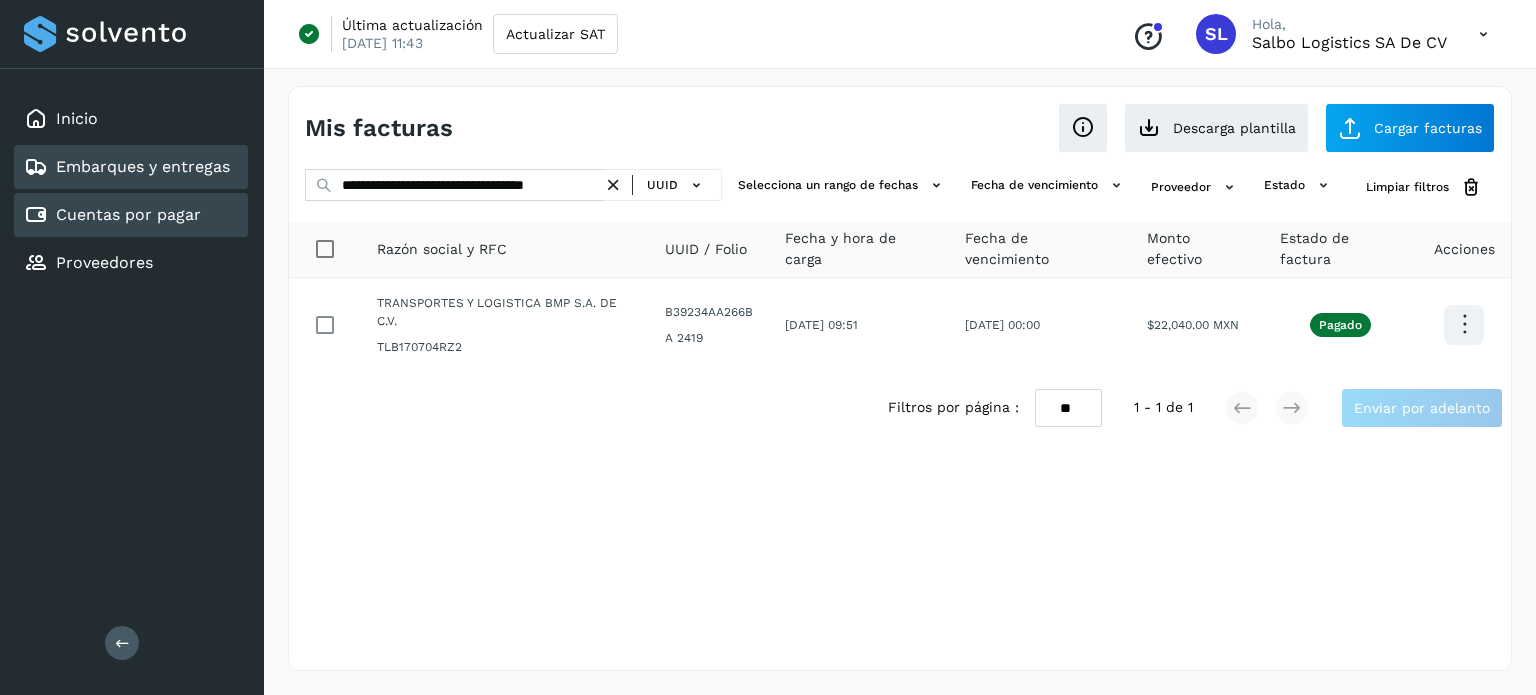 click on "Embarques y entregas" at bounding box center [143, 166] 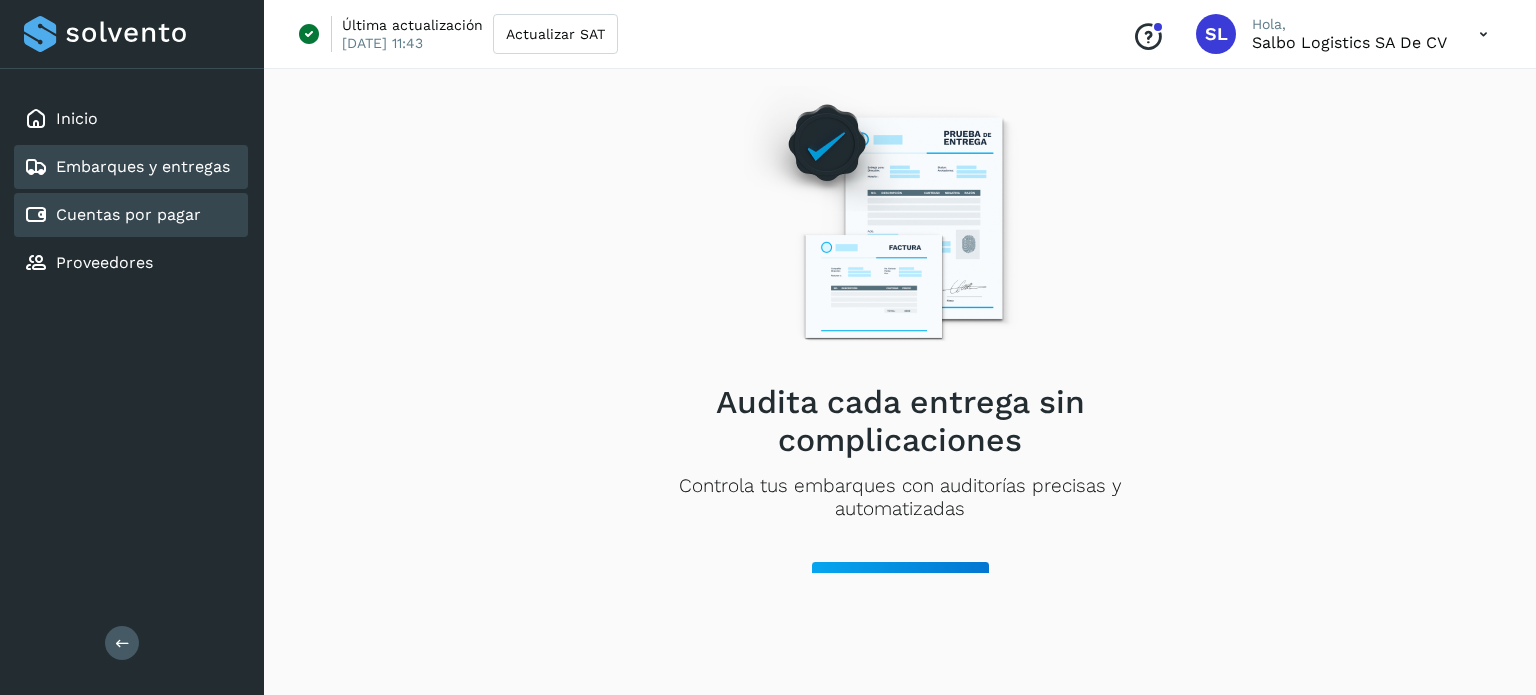 click on "Cuentas por pagar" at bounding box center (128, 214) 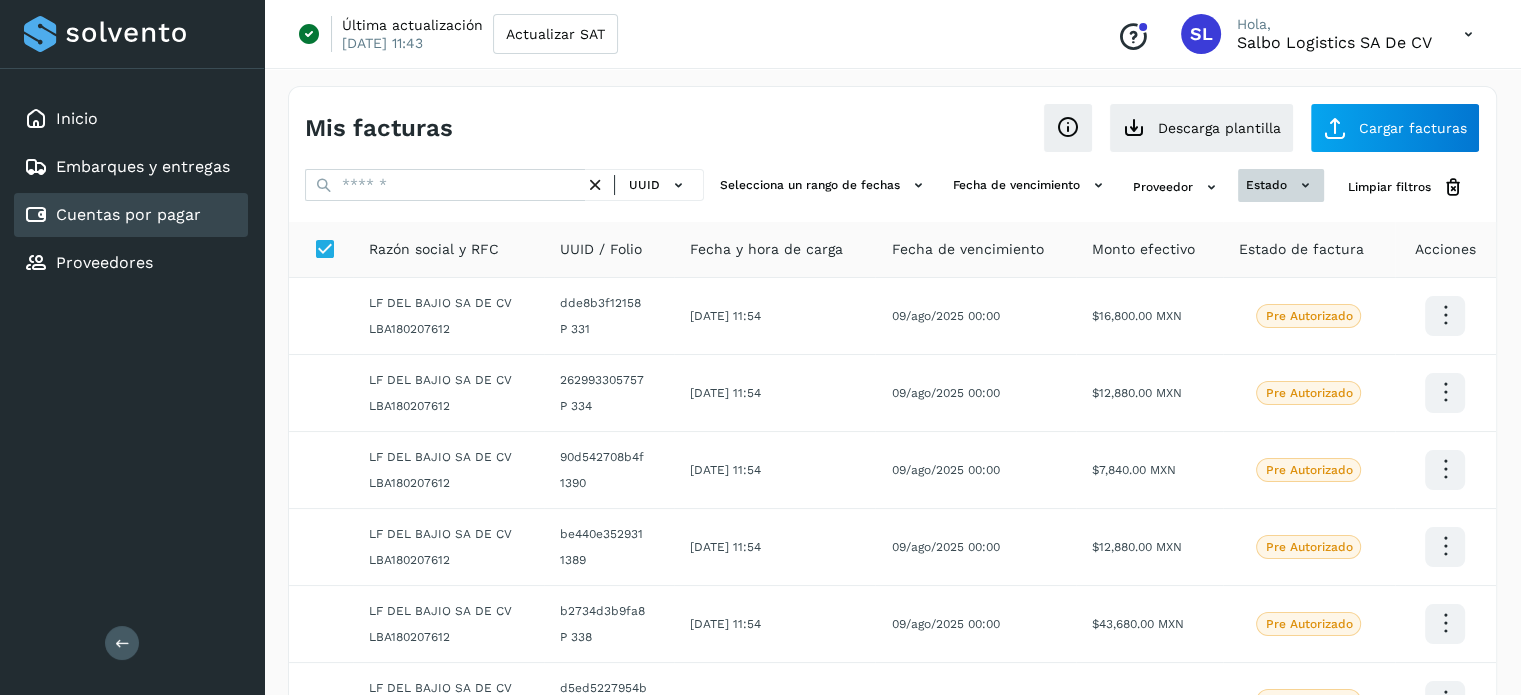 click 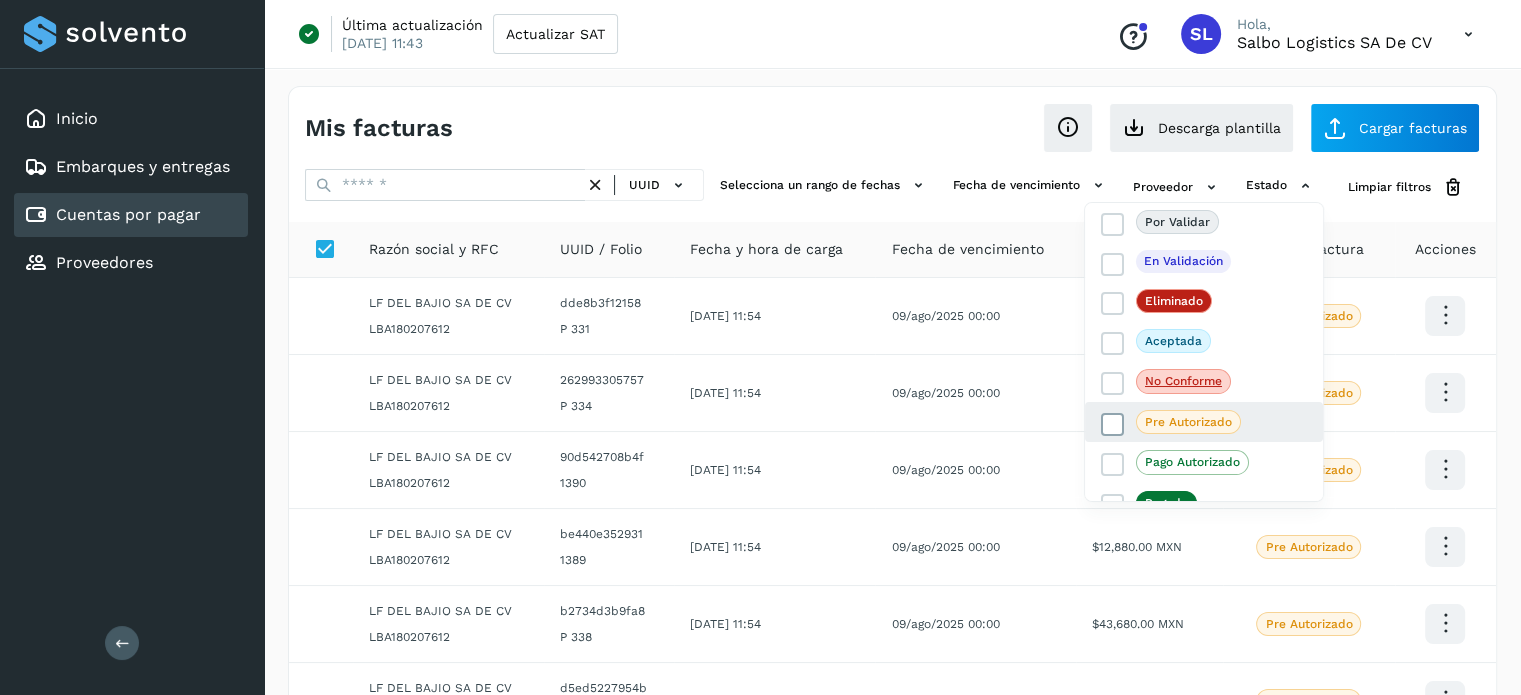 scroll, scrollTop: 0, scrollLeft: 0, axis: both 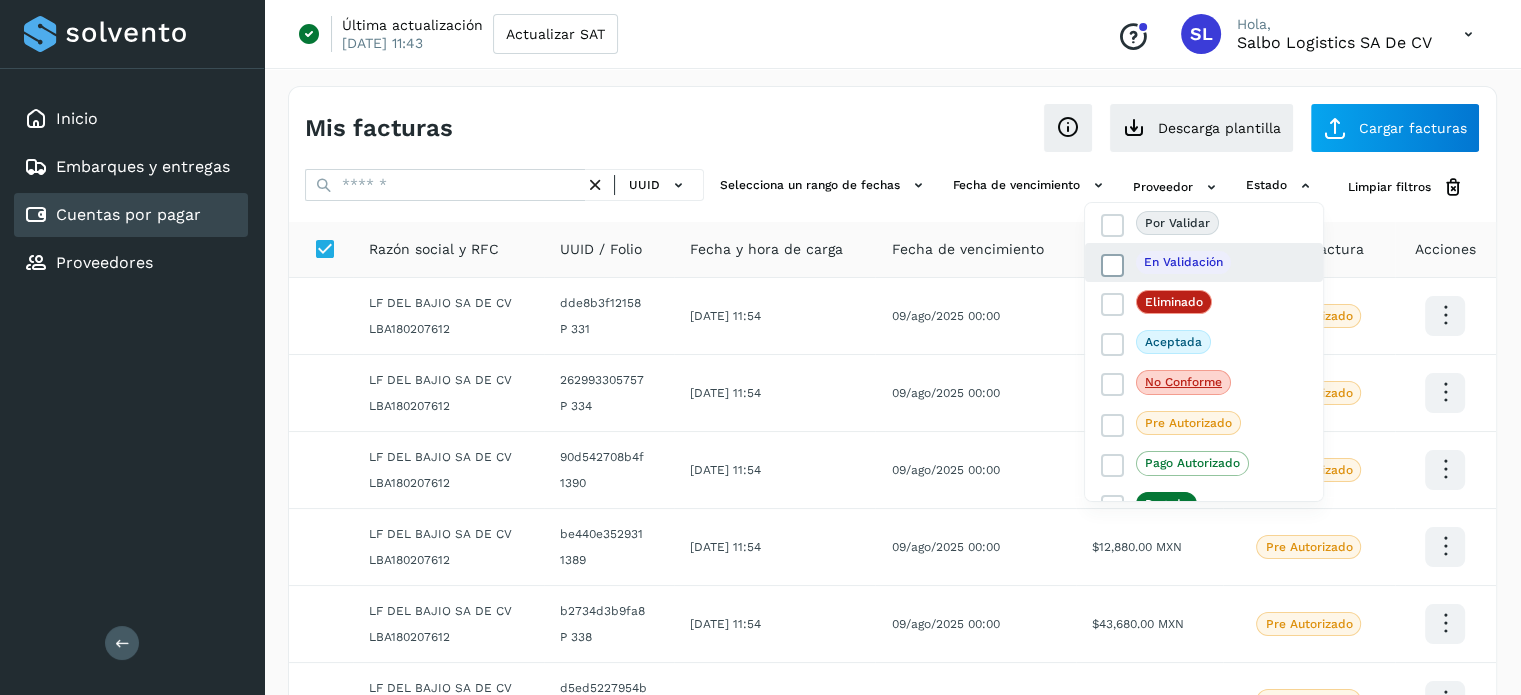 click at bounding box center [1113, 266] 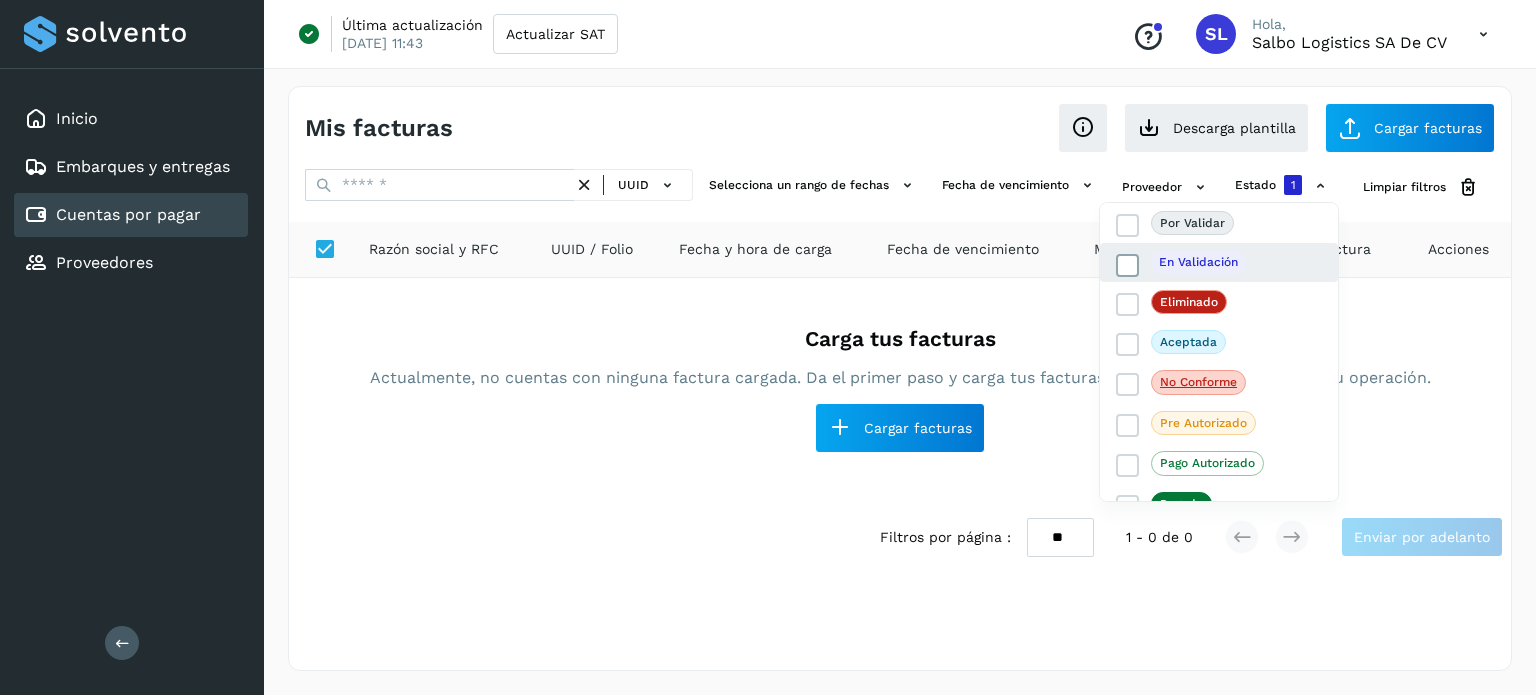 click at bounding box center (1128, 266) 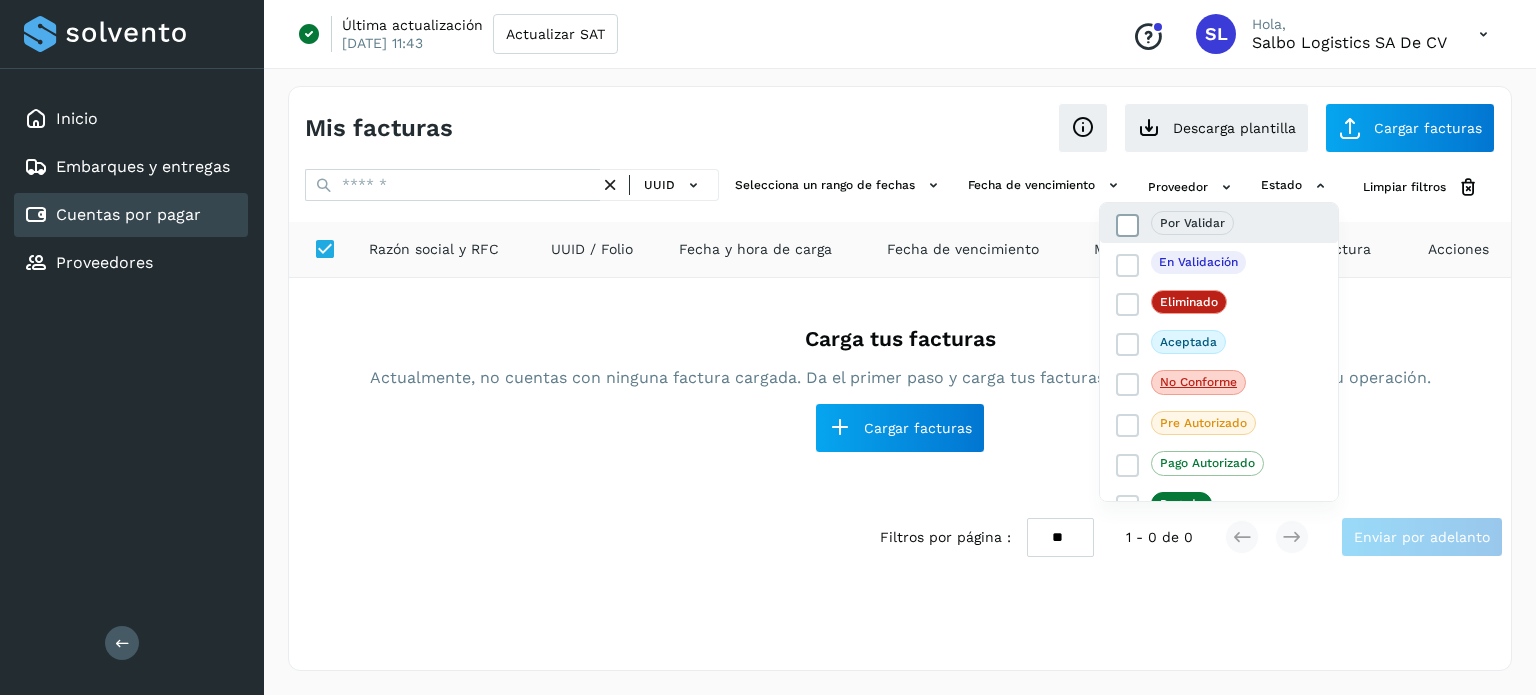click at bounding box center (1128, 225) 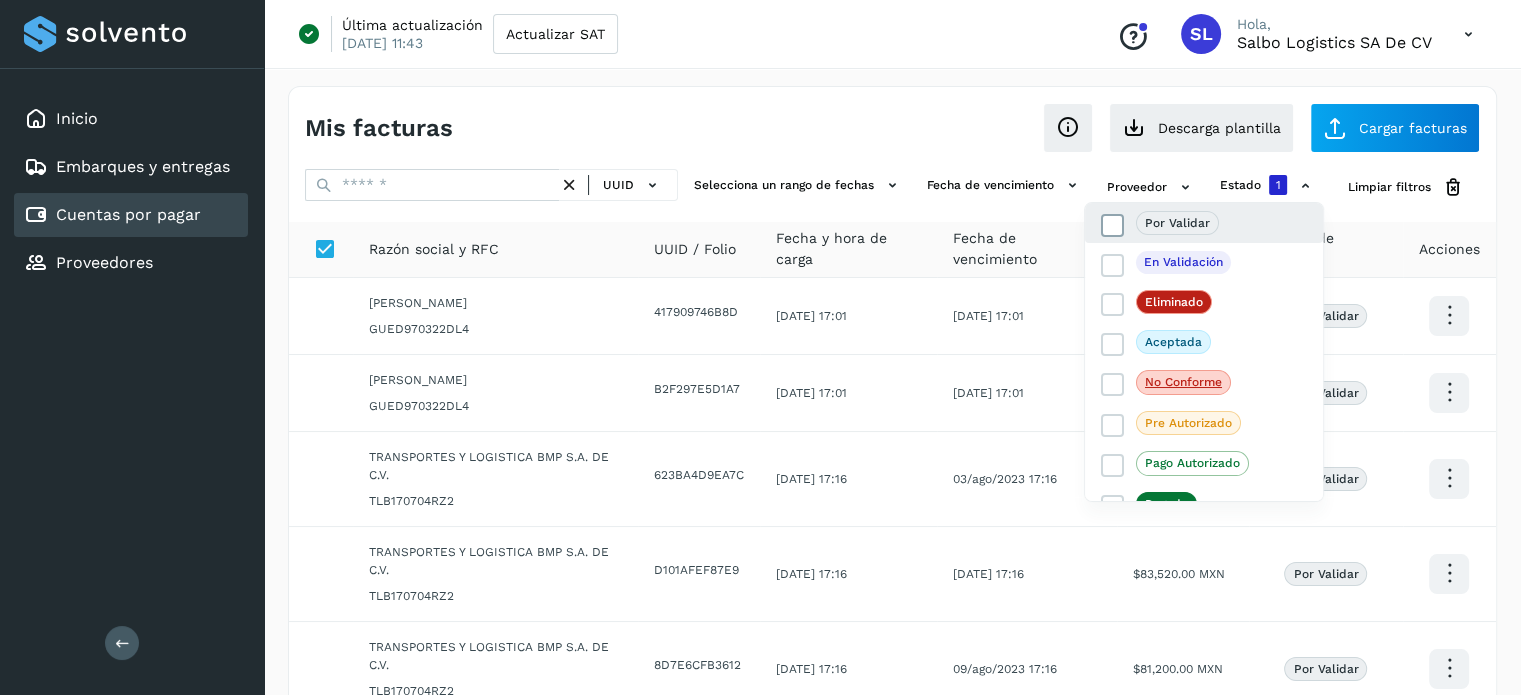click at bounding box center (1113, 225) 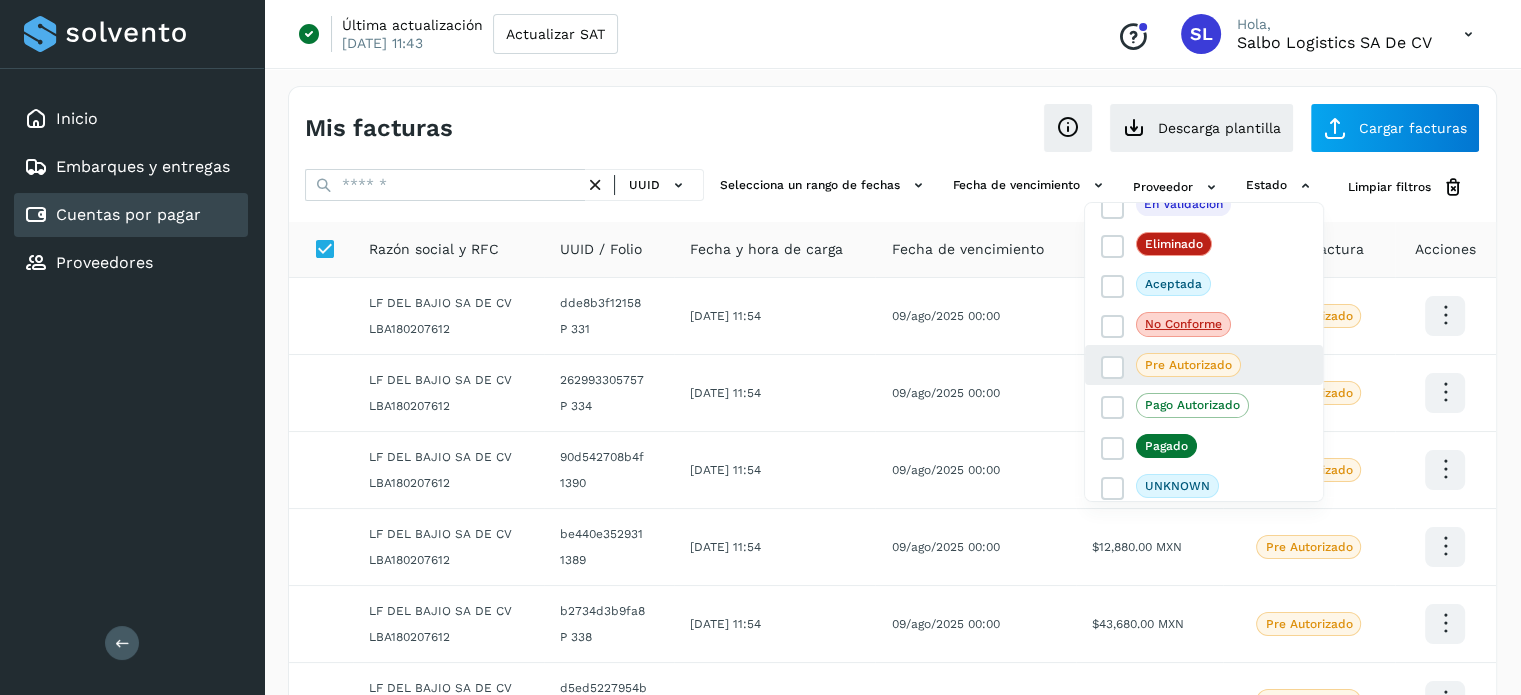 scroll, scrollTop: 60, scrollLeft: 0, axis: vertical 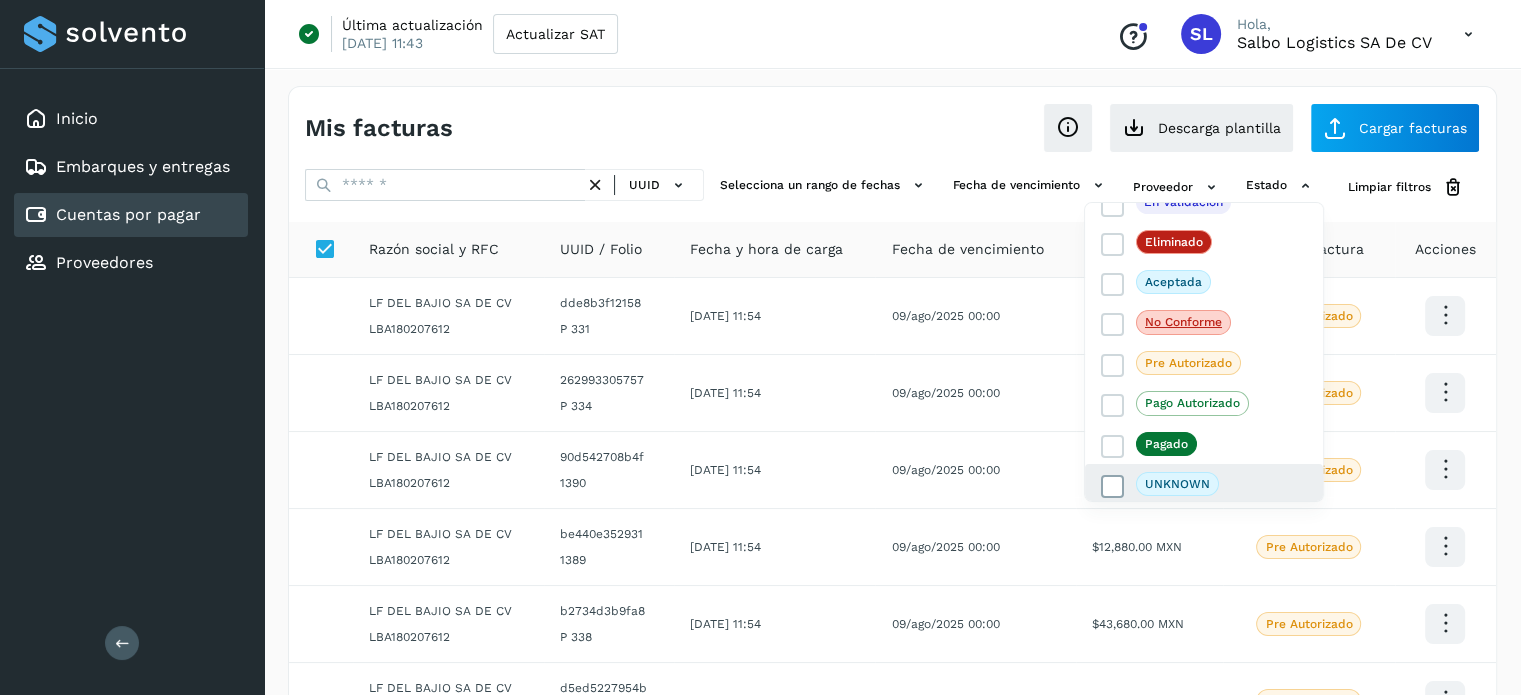 click at bounding box center (1113, 487) 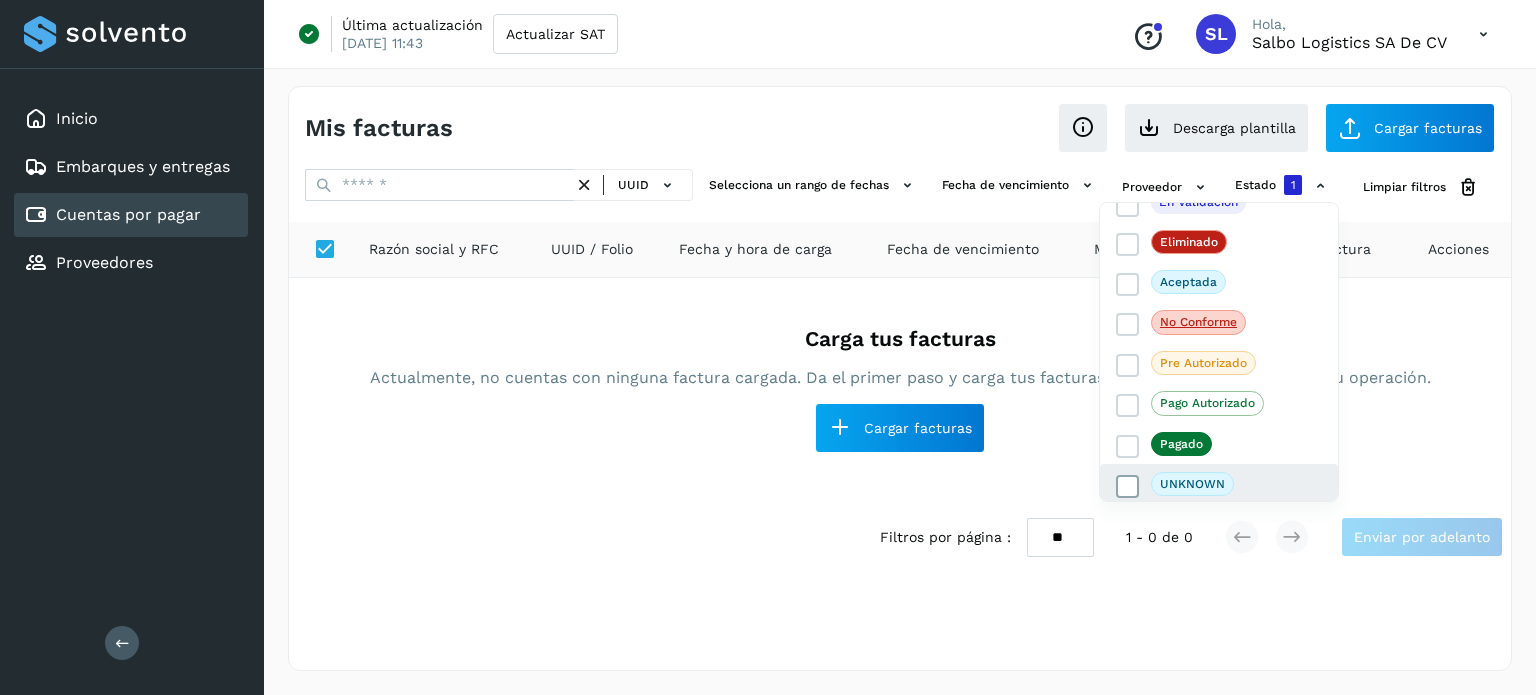 click at bounding box center (1128, 487) 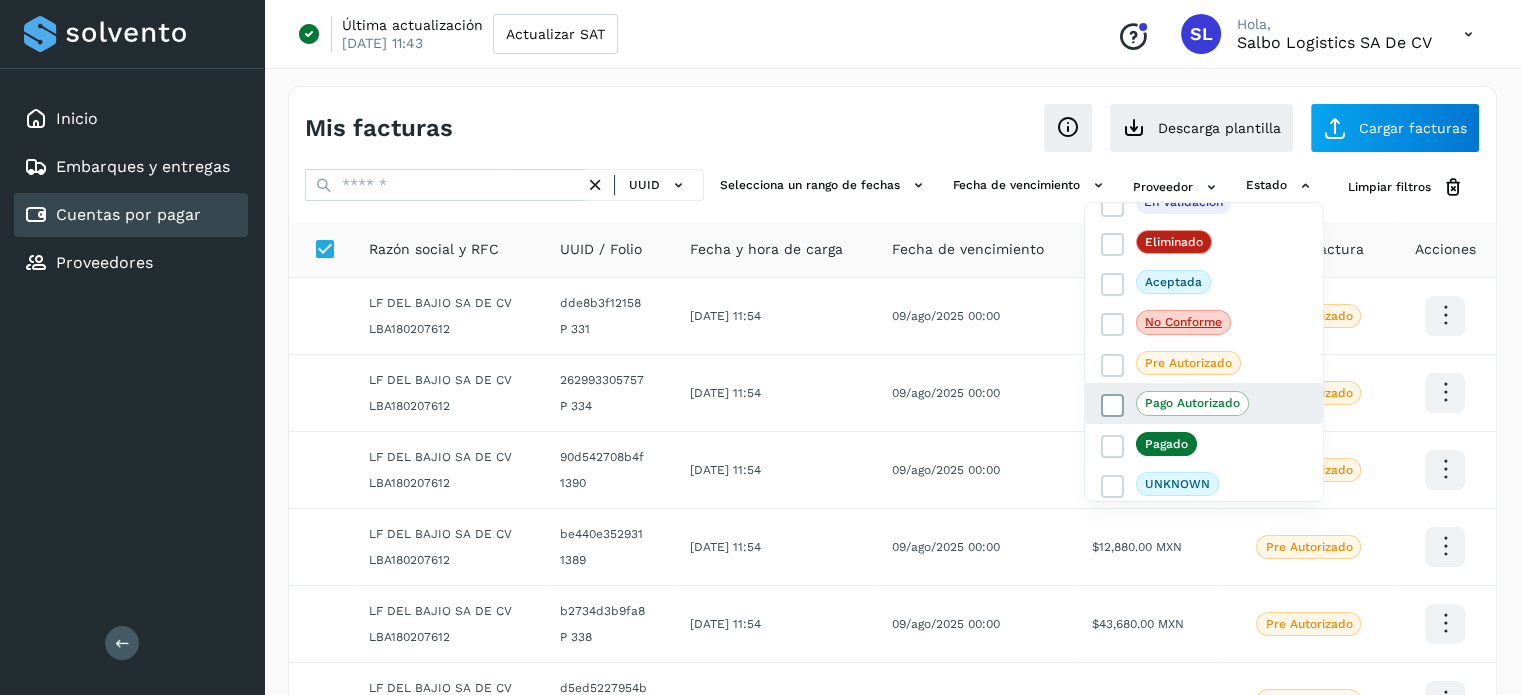 click at bounding box center (1113, 406) 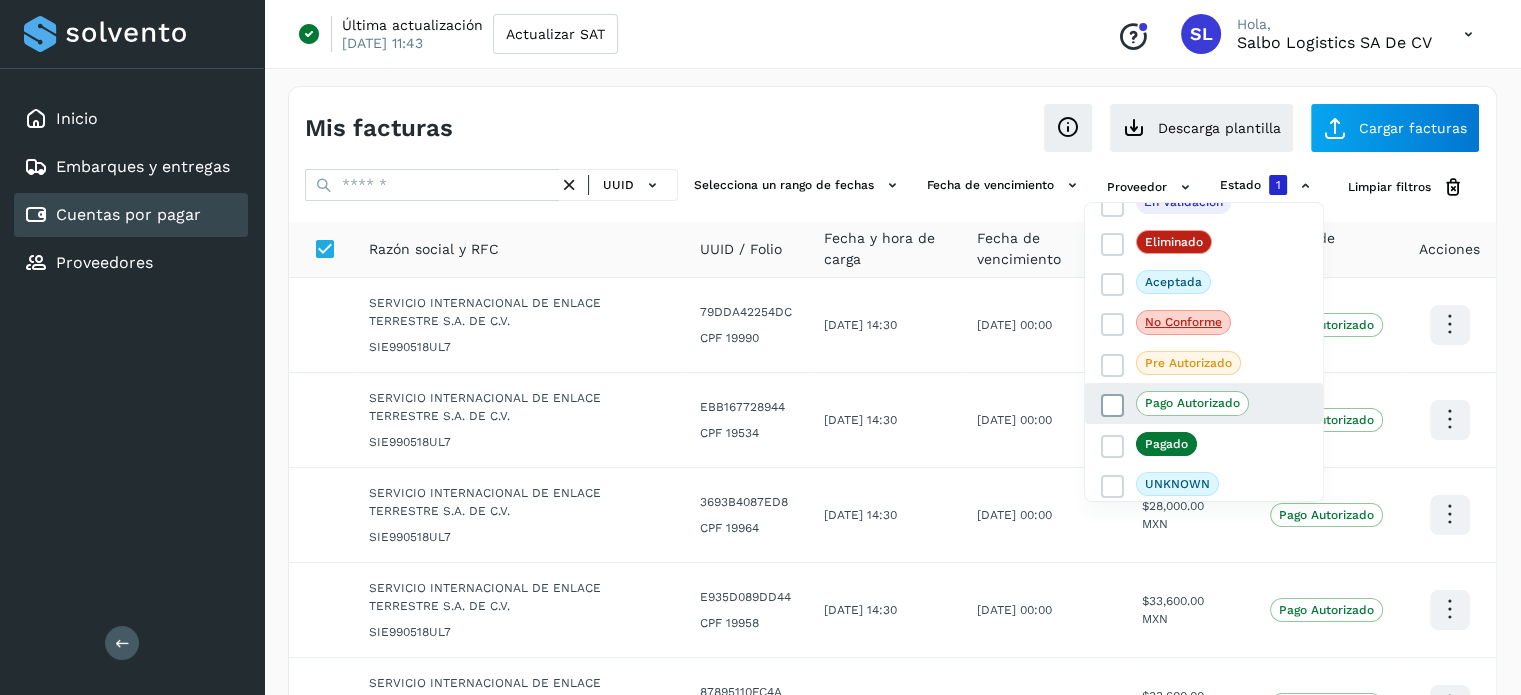 click at bounding box center (1113, 406) 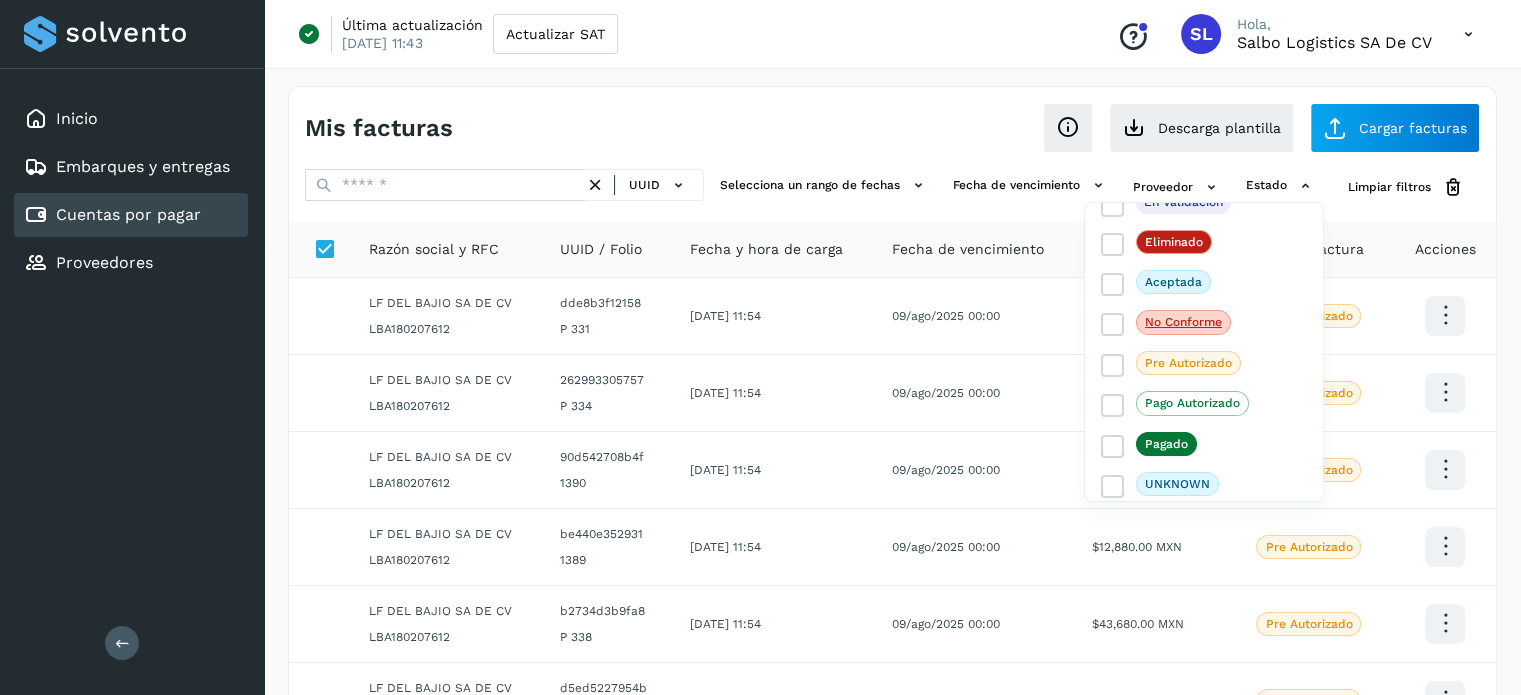 click on "Inicio Embarques y entregas Cuentas por pagar Proveedores Salir" at bounding box center [132, 347] 